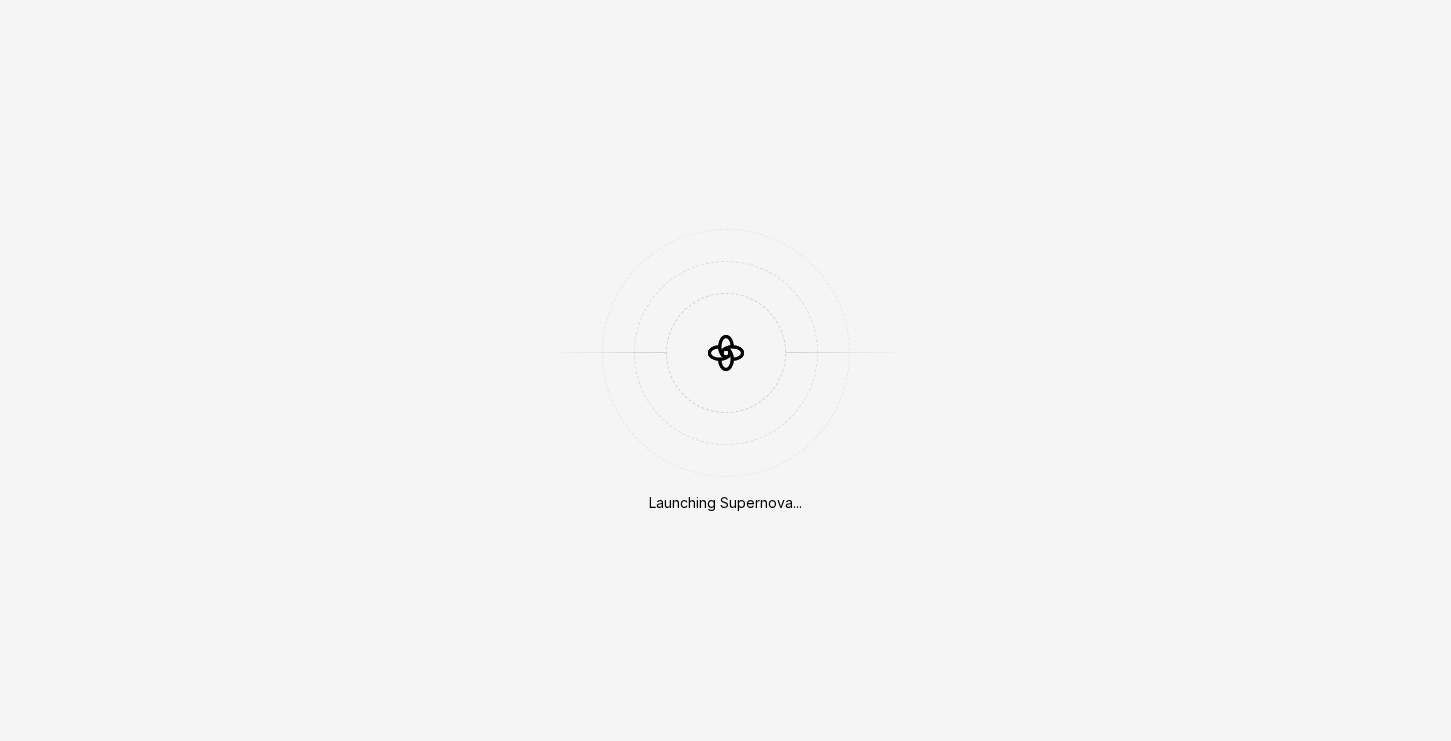 scroll, scrollTop: 0, scrollLeft: 0, axis: both 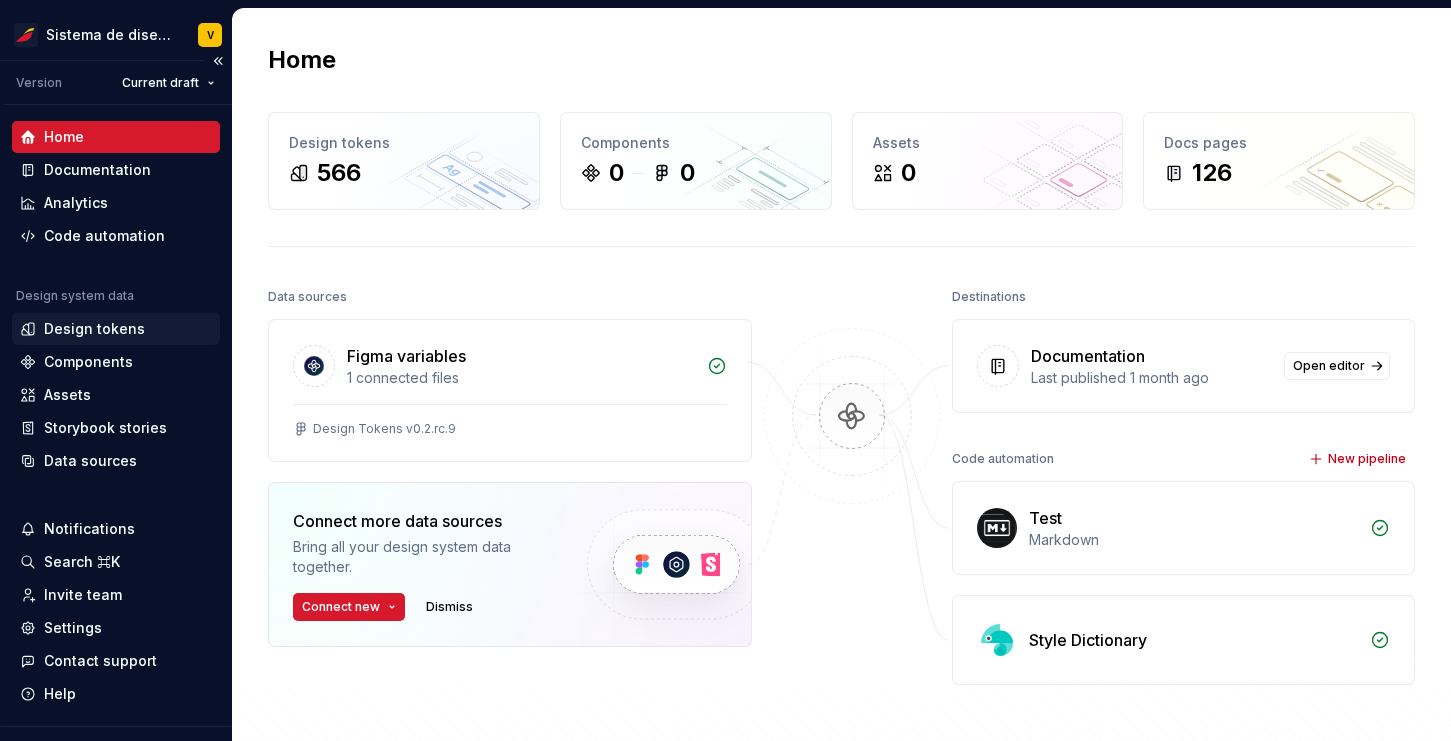 click on "Design tokens" at bounding box center (94, 329) 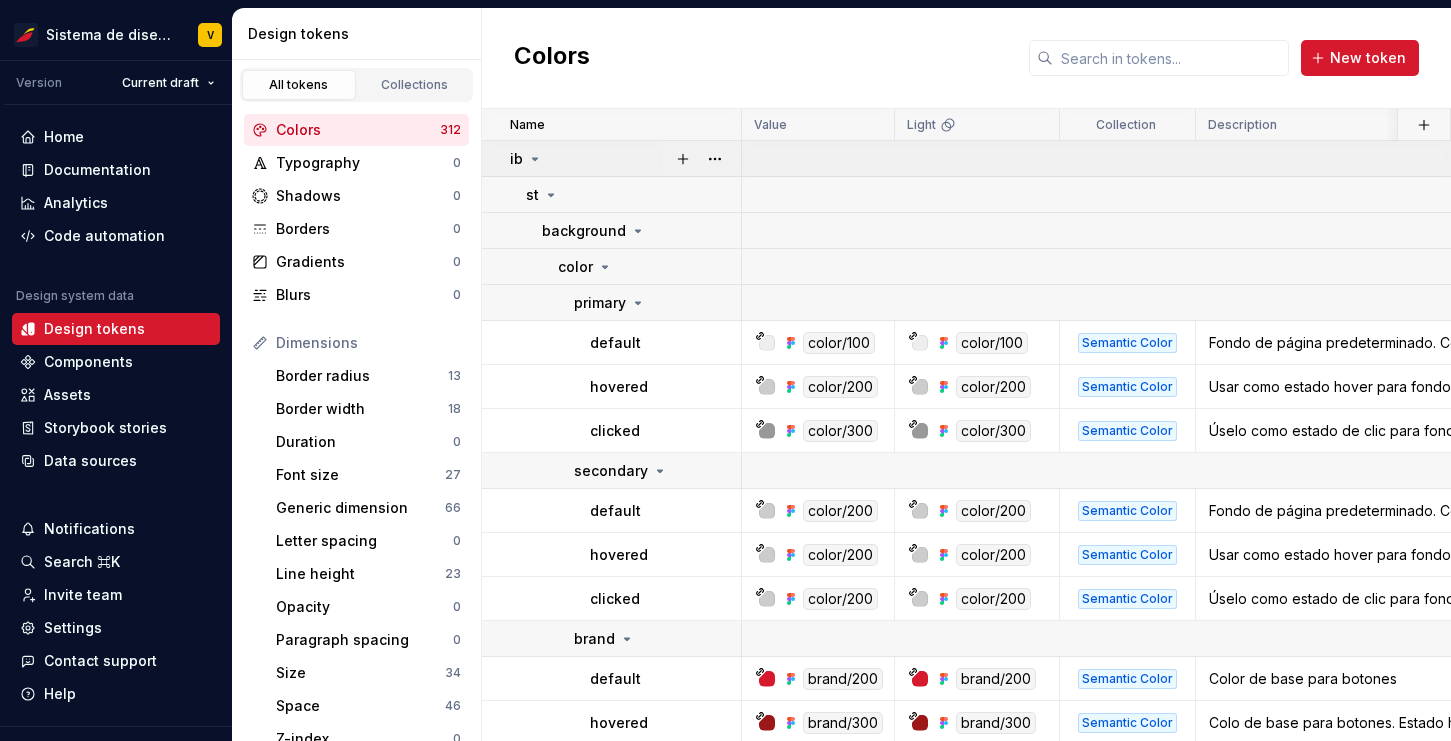 click 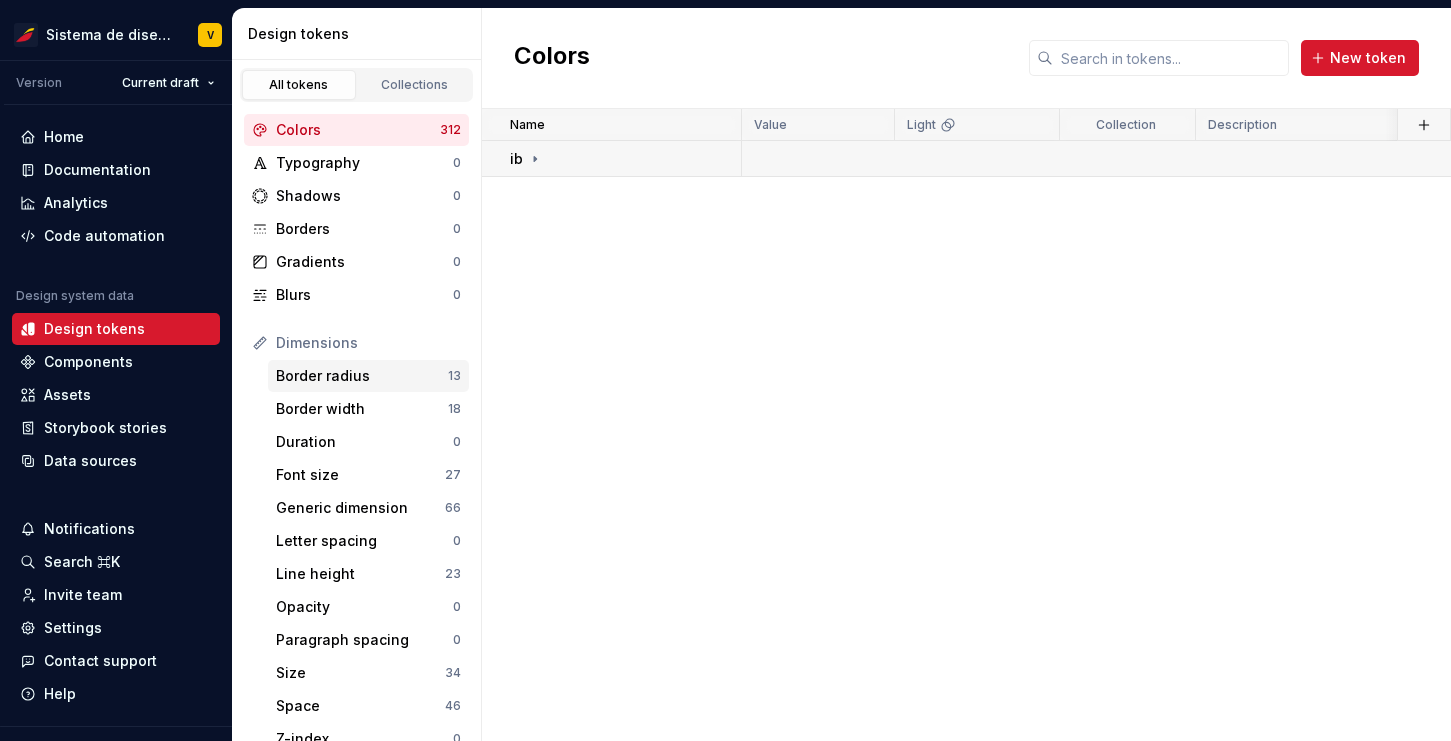 click on "Border radius" at bounding box center [362, 376] 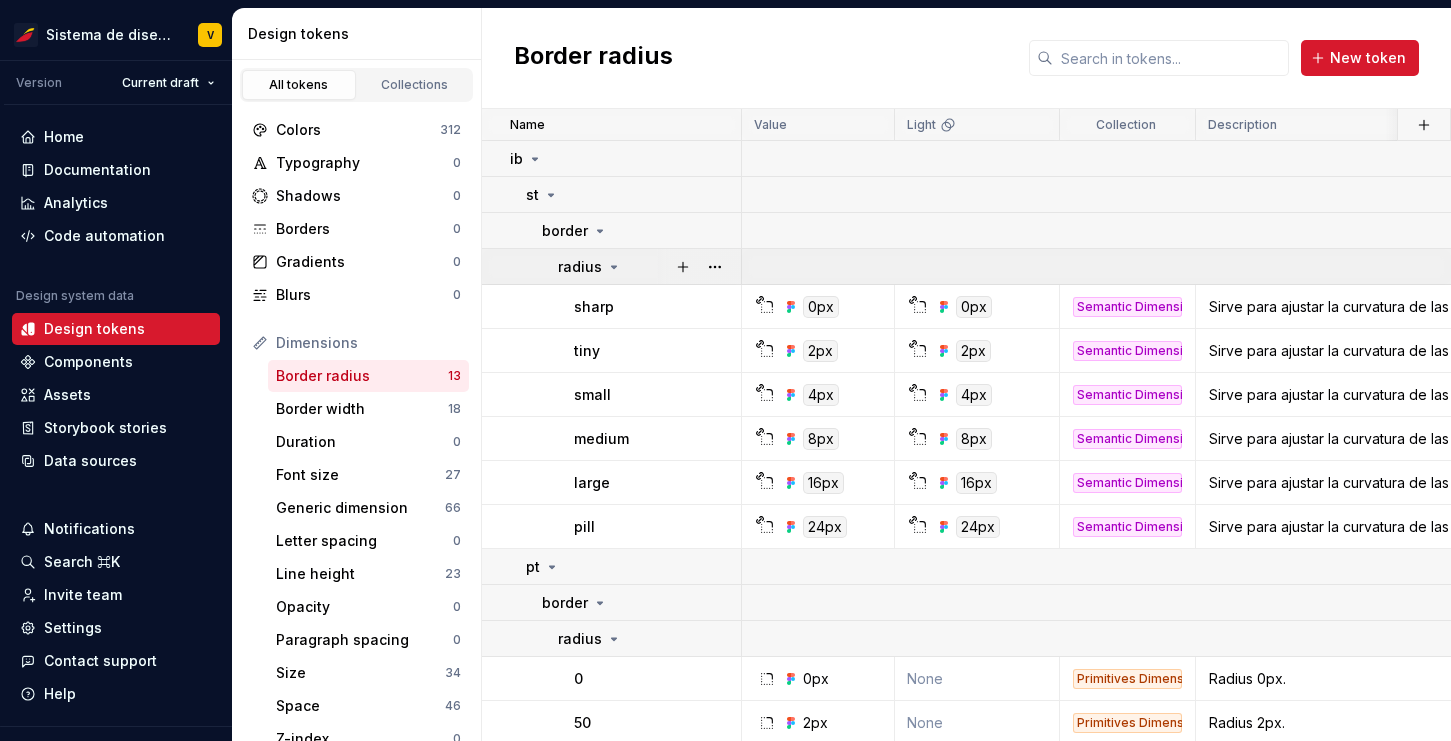 click 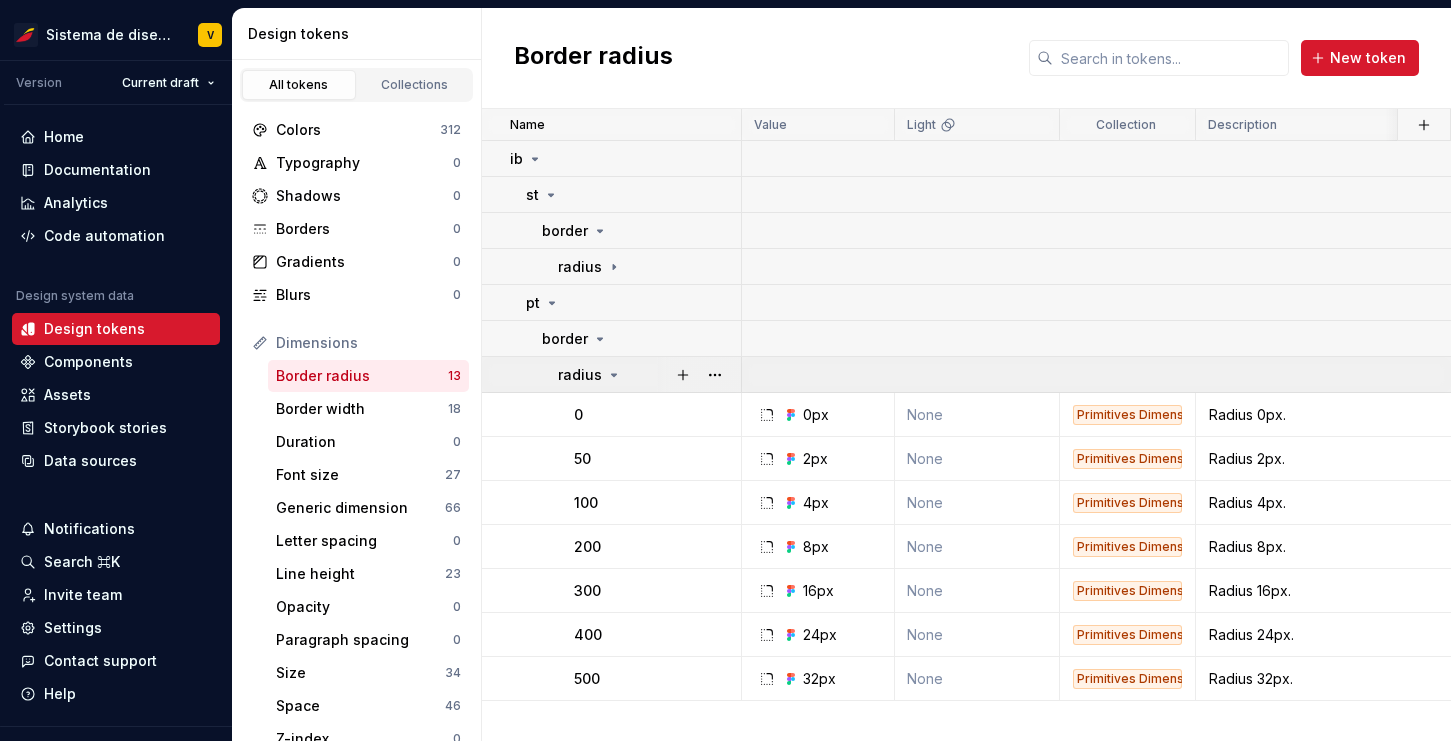 click 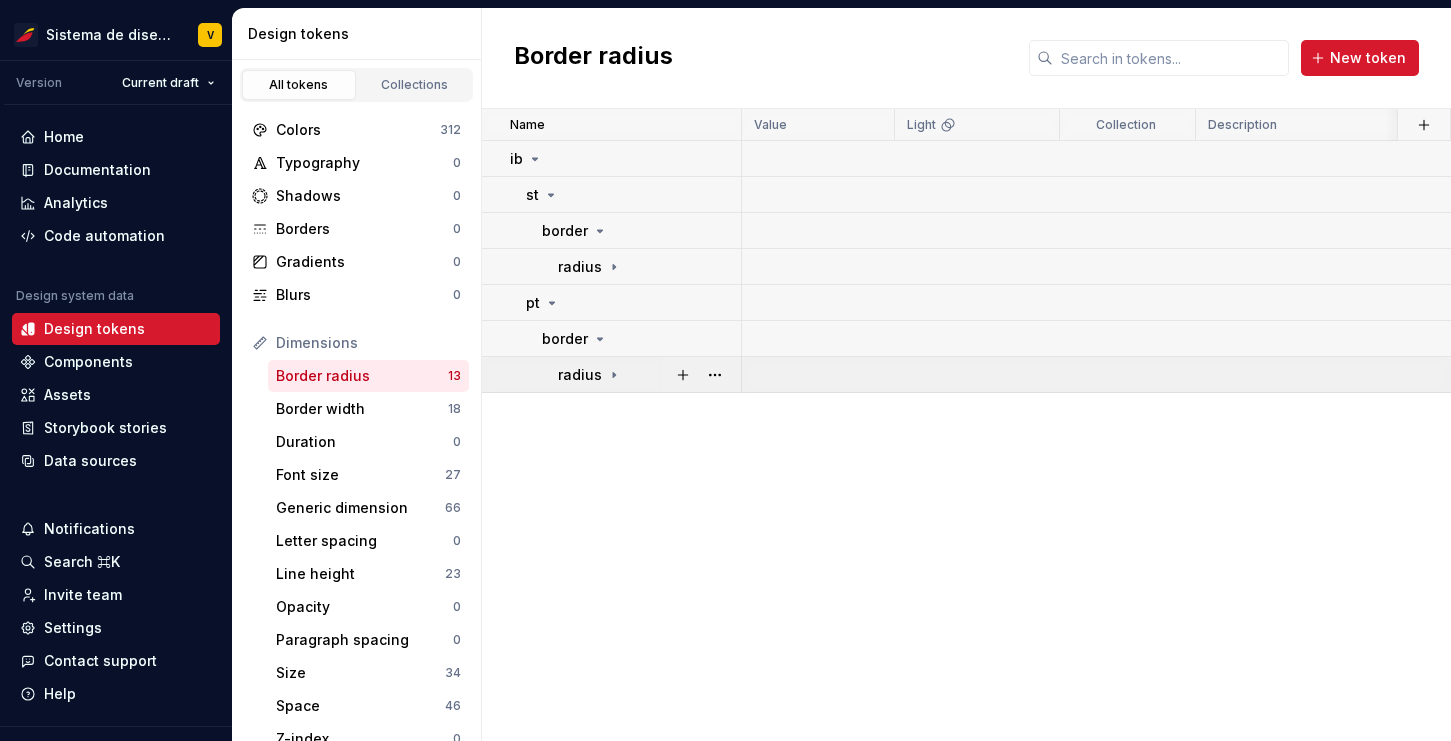 click 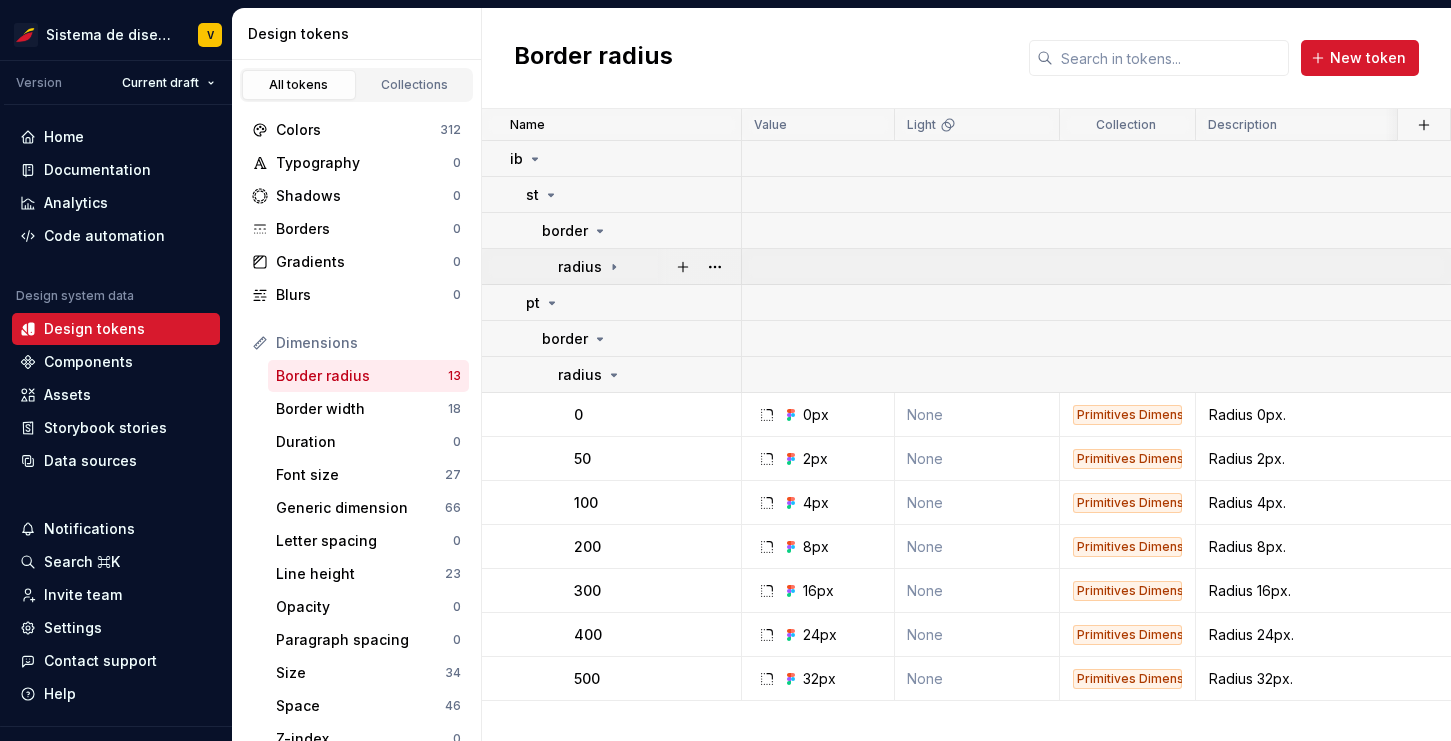 click 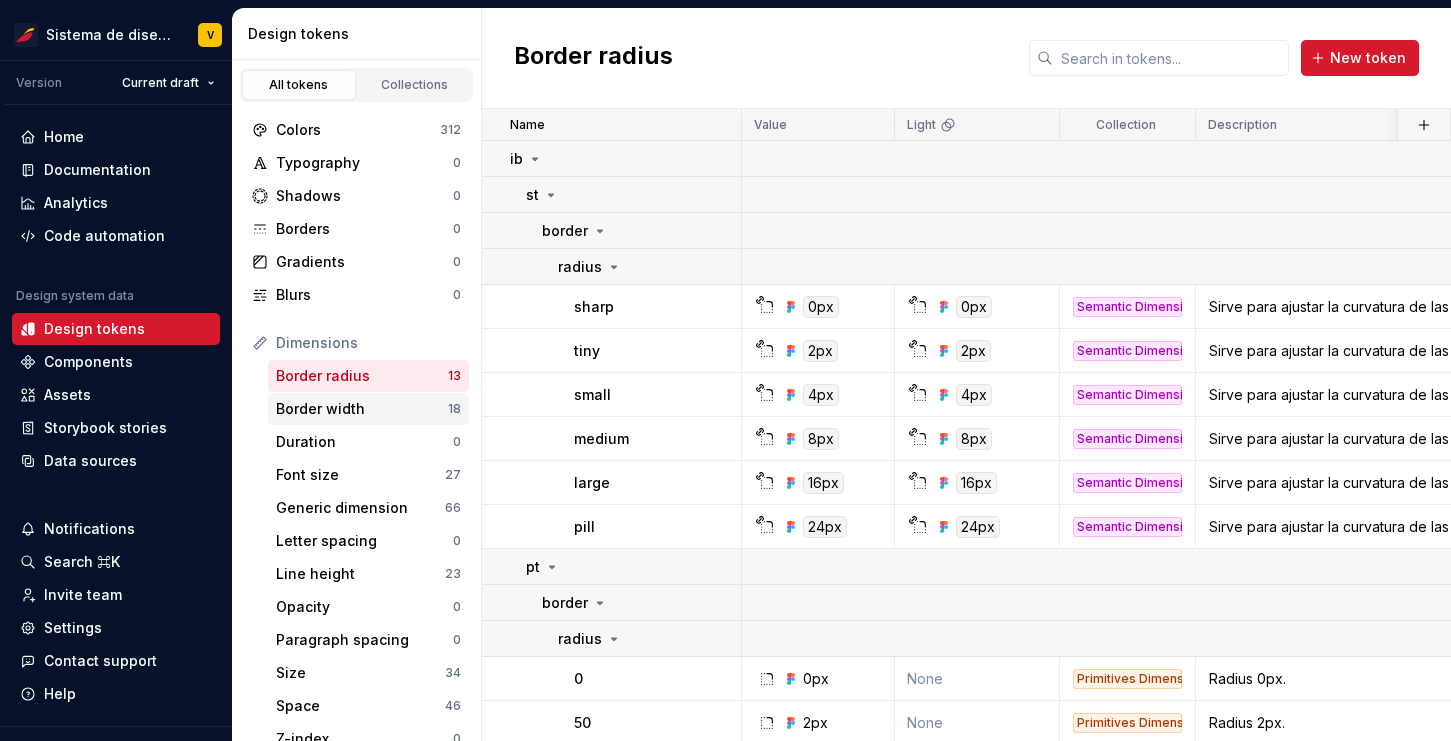 click on "Border width" at bounding box center [362, 409] 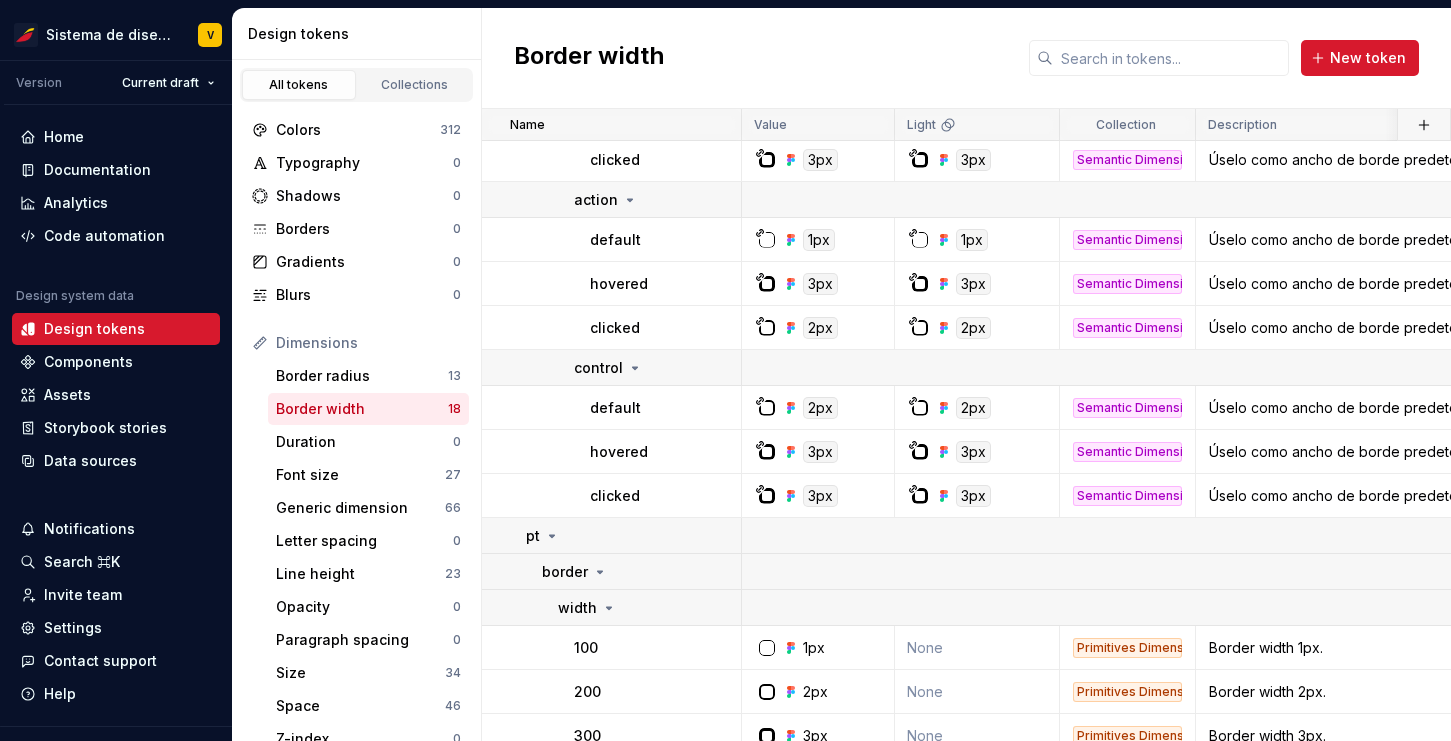 scroll, scrollTop: 588, scrollLeft: 0, axis: vertical 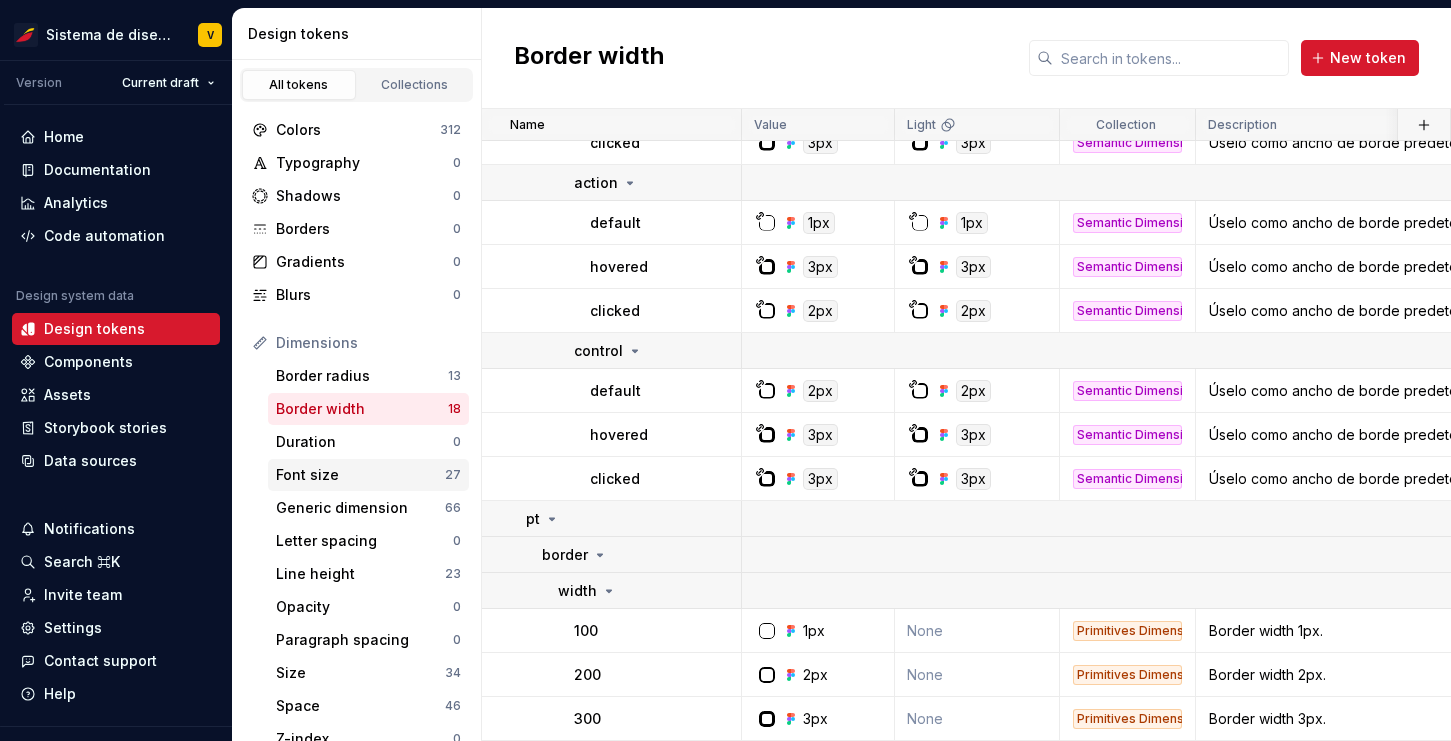 click on "Font size" at bounding box center [360, 475] 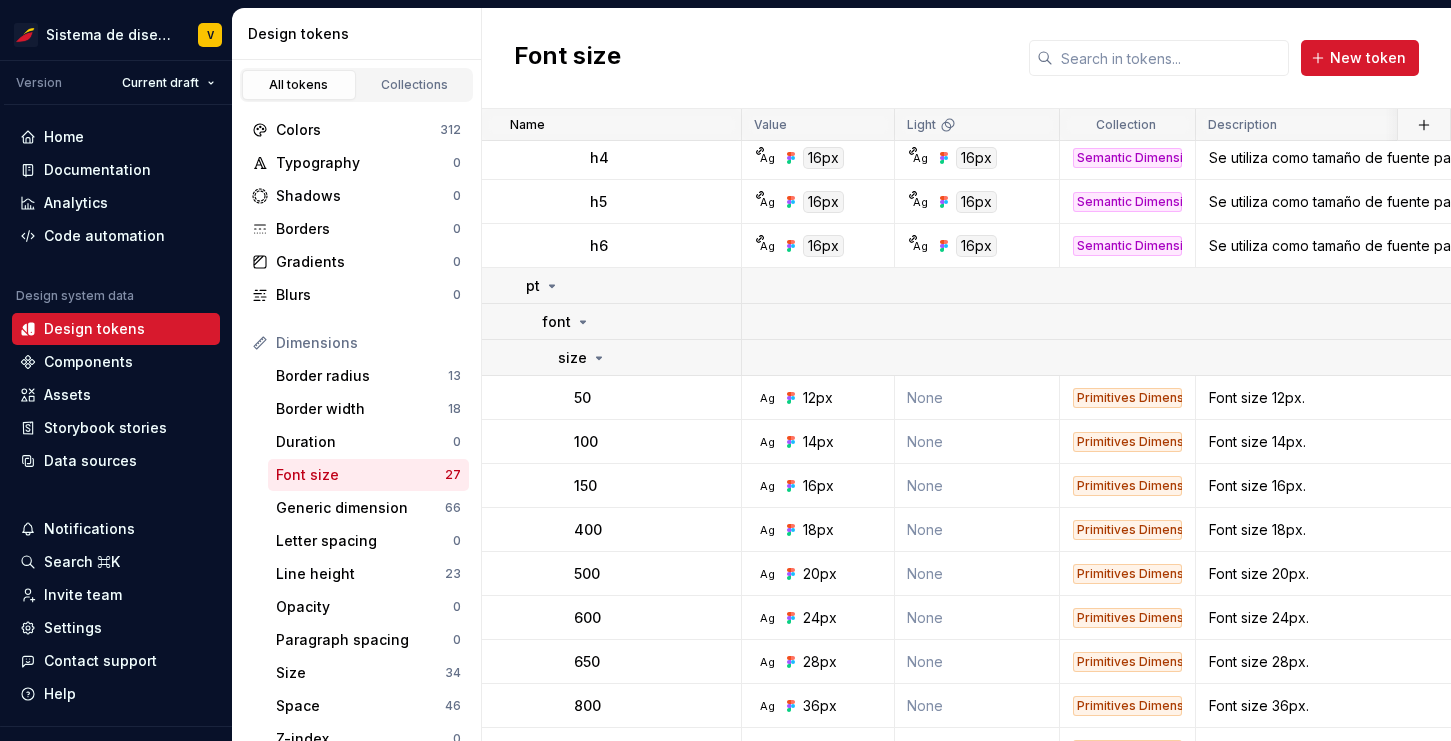 scroll, scrollTop: 912, scrollLeft: 0, axis: vertical 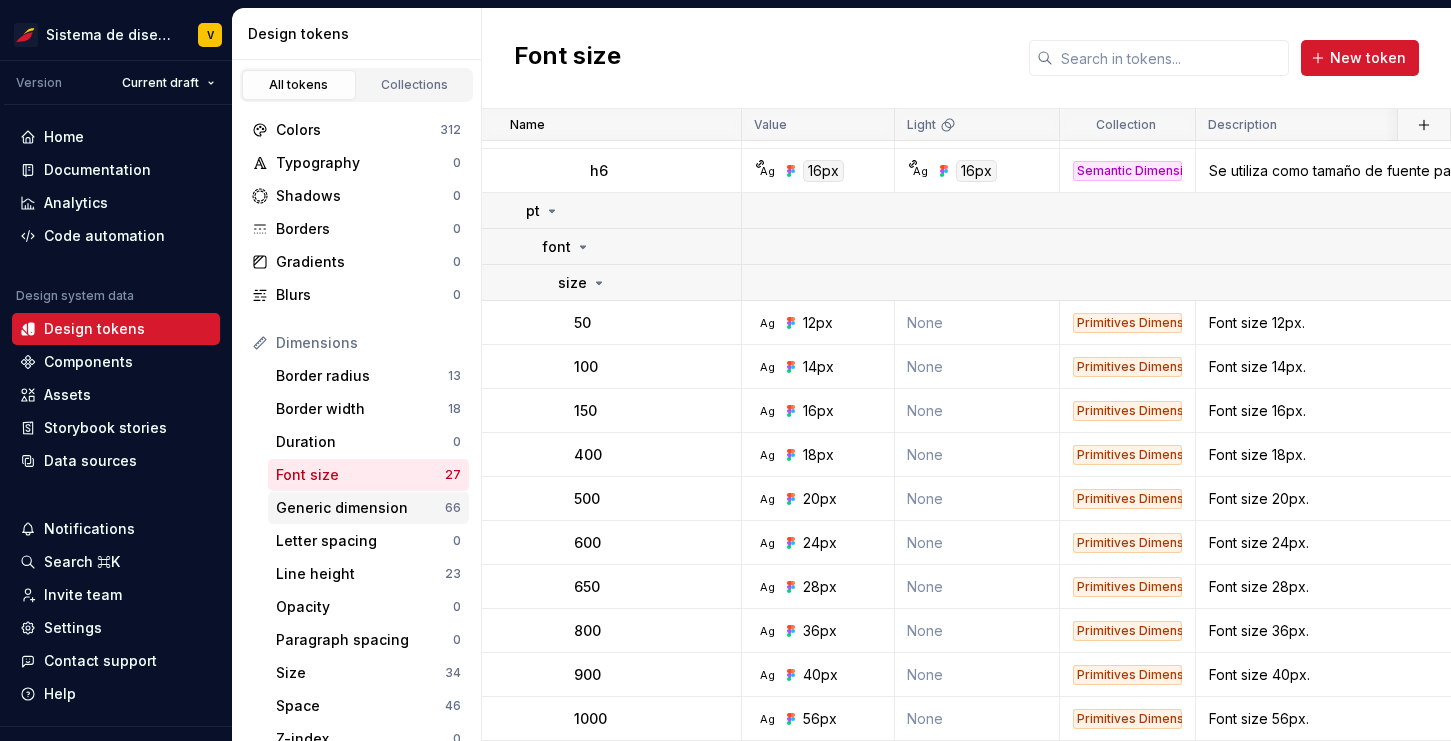 click on "Generic dimension" at bounding box center [360, 508] 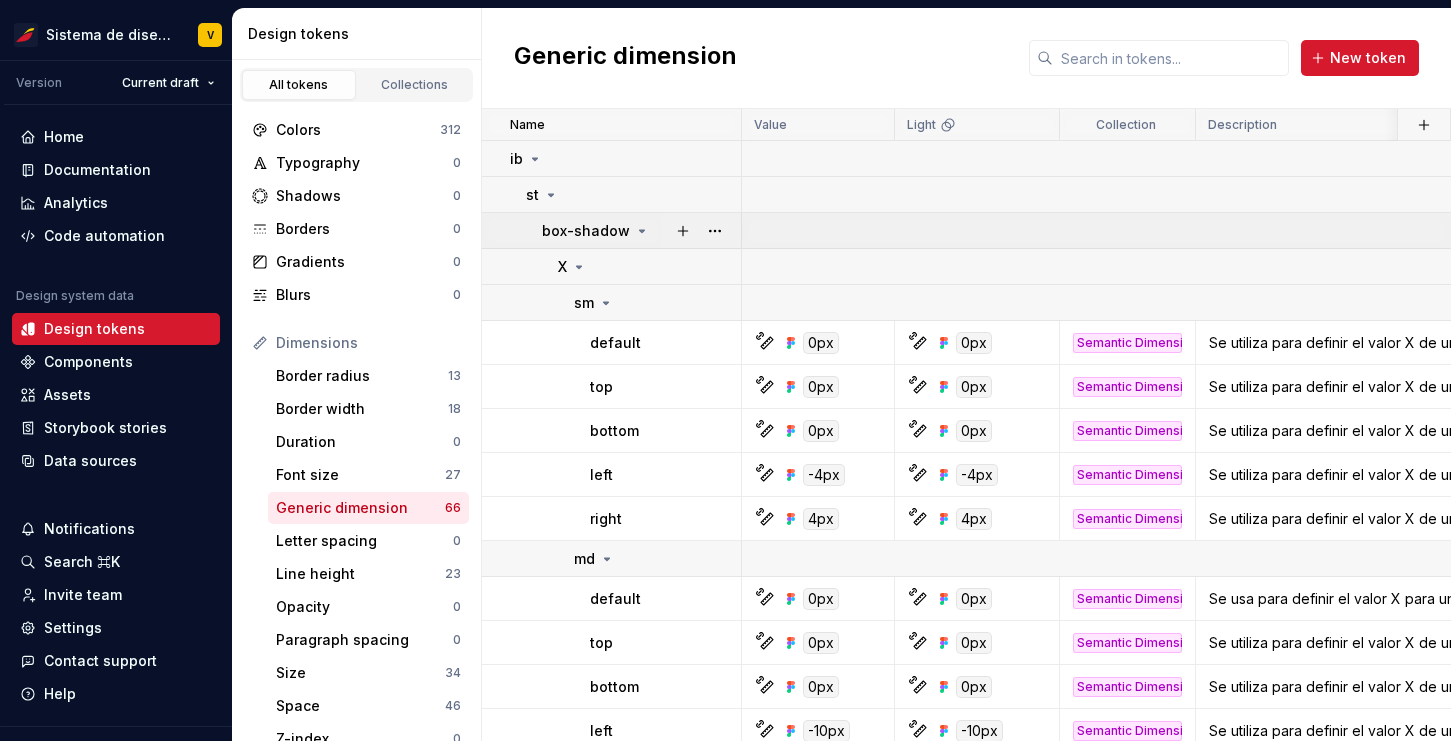 click 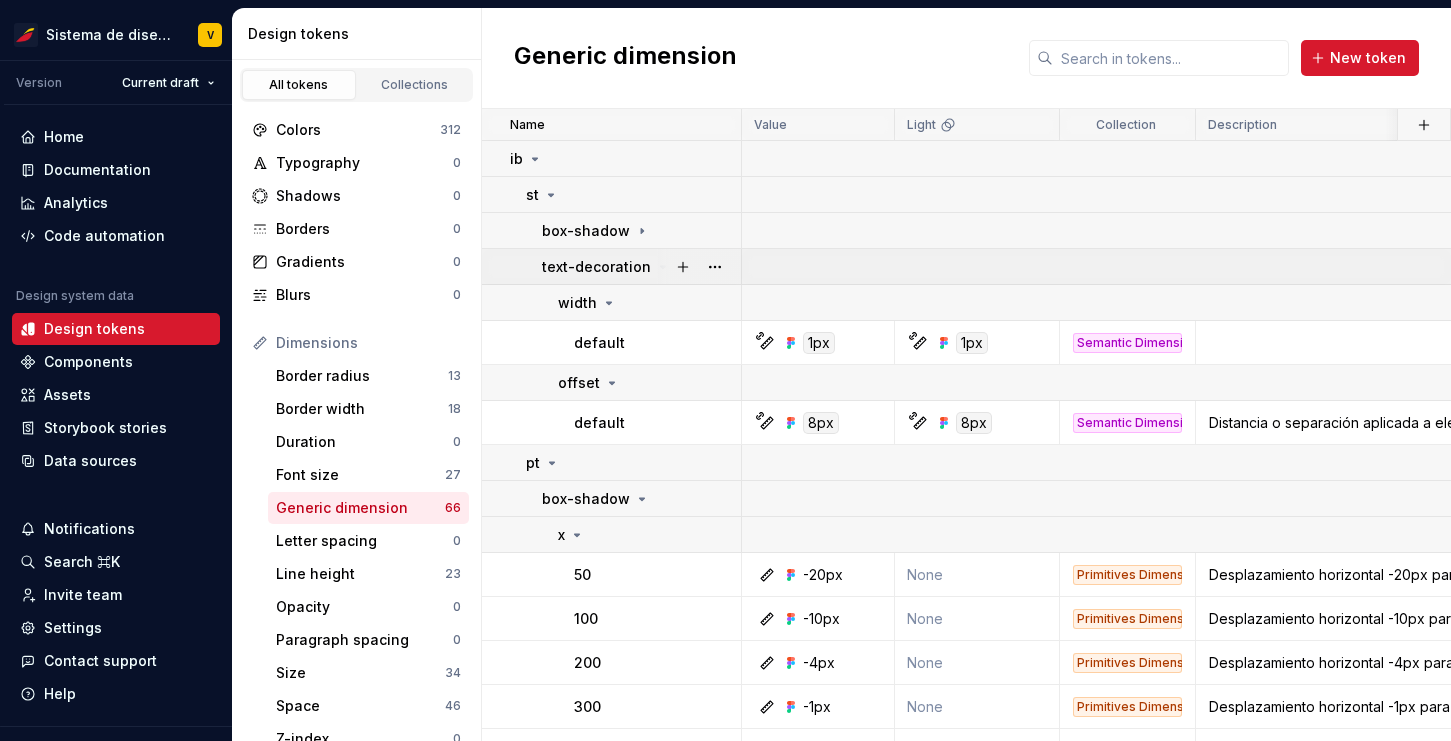 click at bounding box center (699, 266) 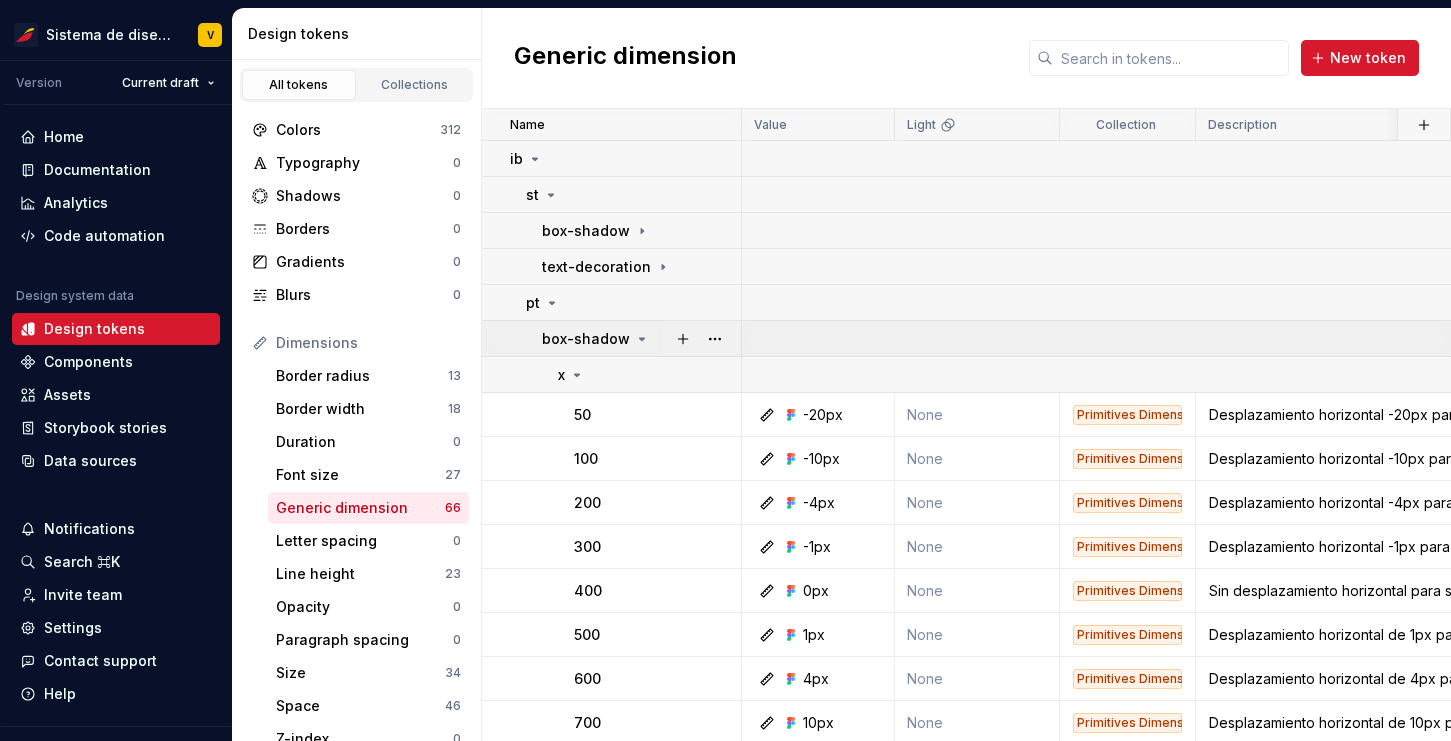 click 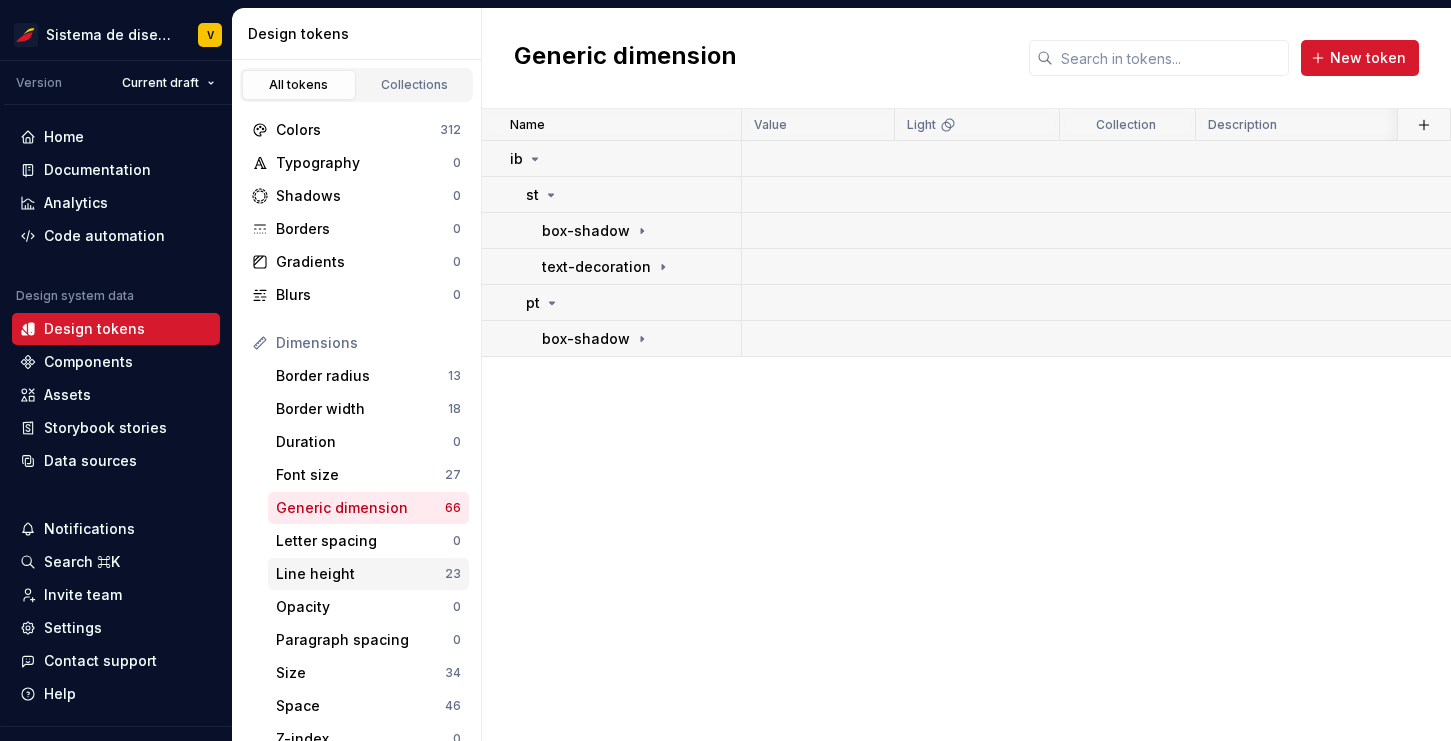 click on "Line height" at bounding box center (360, 574) 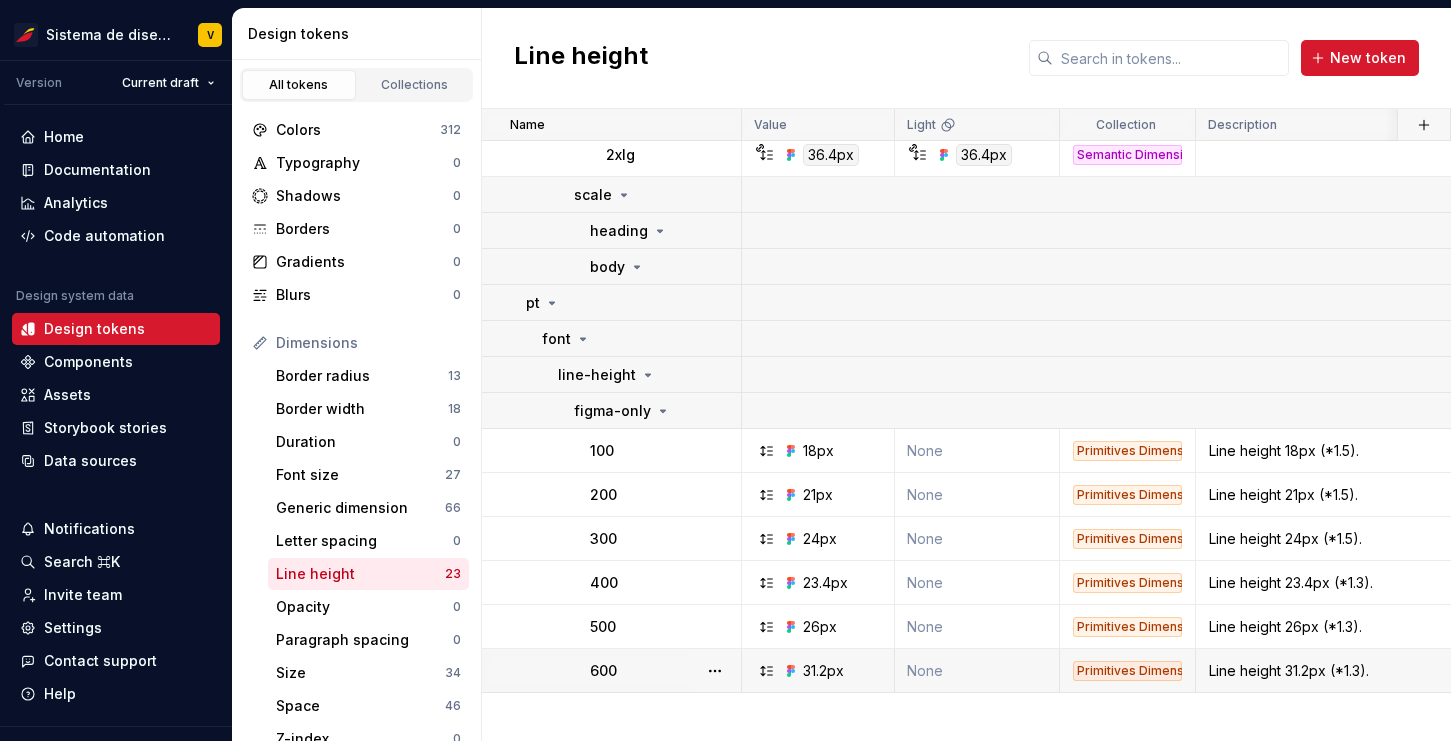 scroll, scrollTop: 0, scrollLeft: 0, axis: both 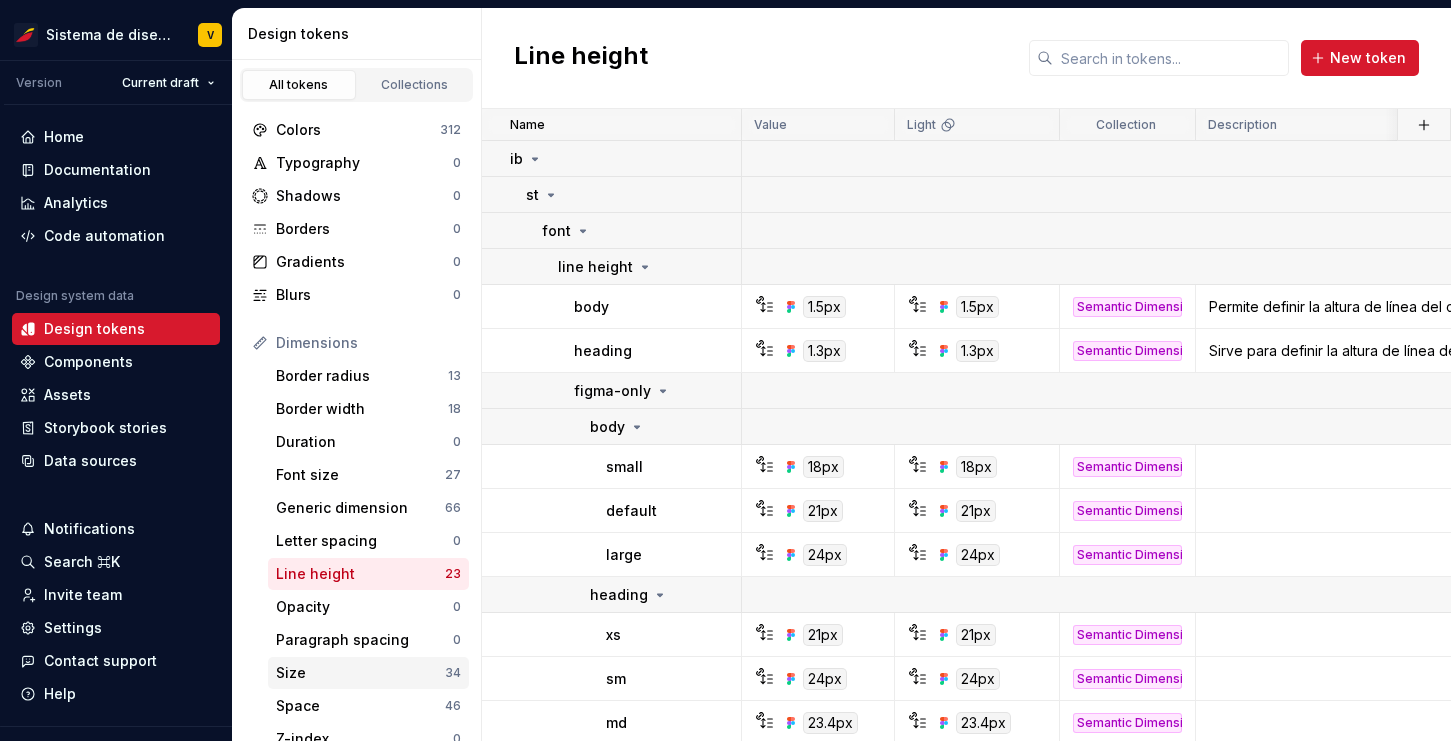 click on "Size" at bounding box center [360, 673] 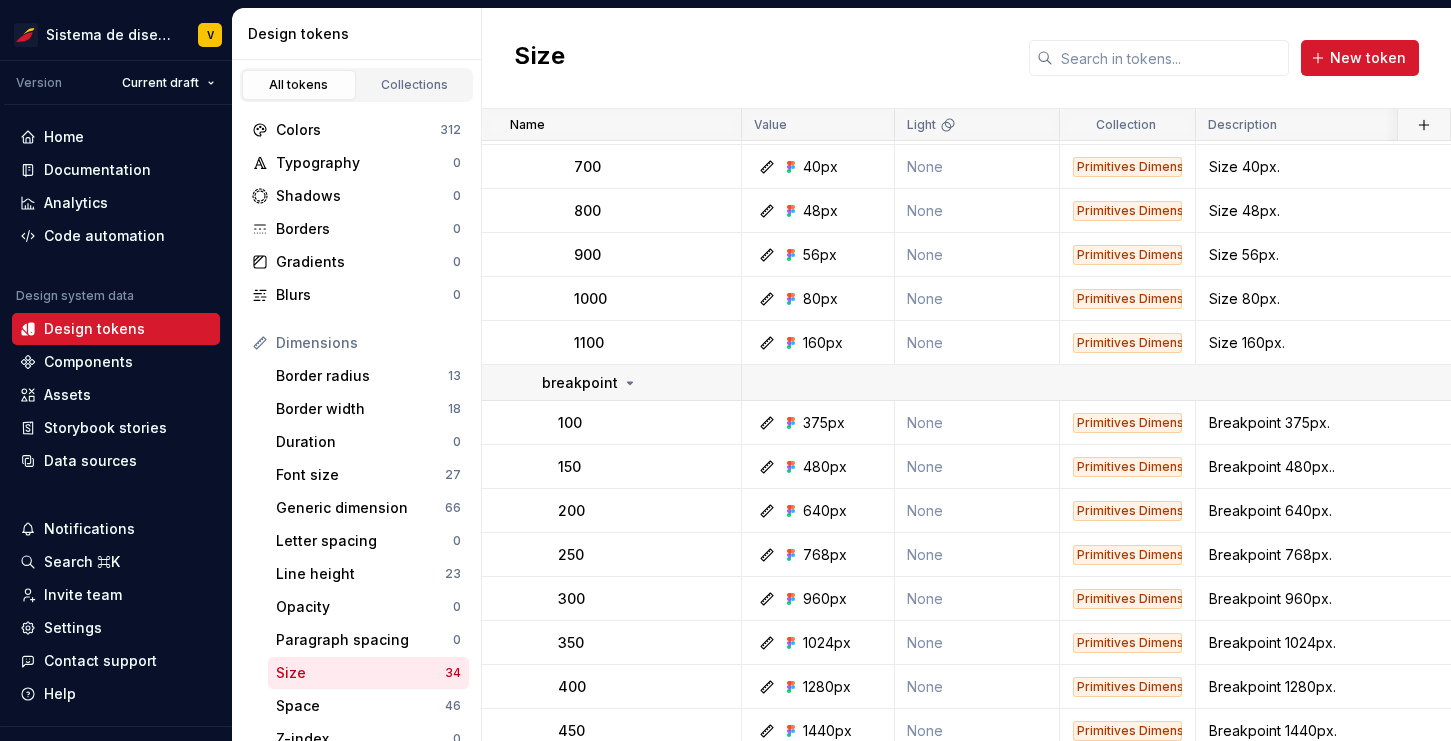 scroll, scrollTop: 1220, scrollLeft: 0, axis: vertical 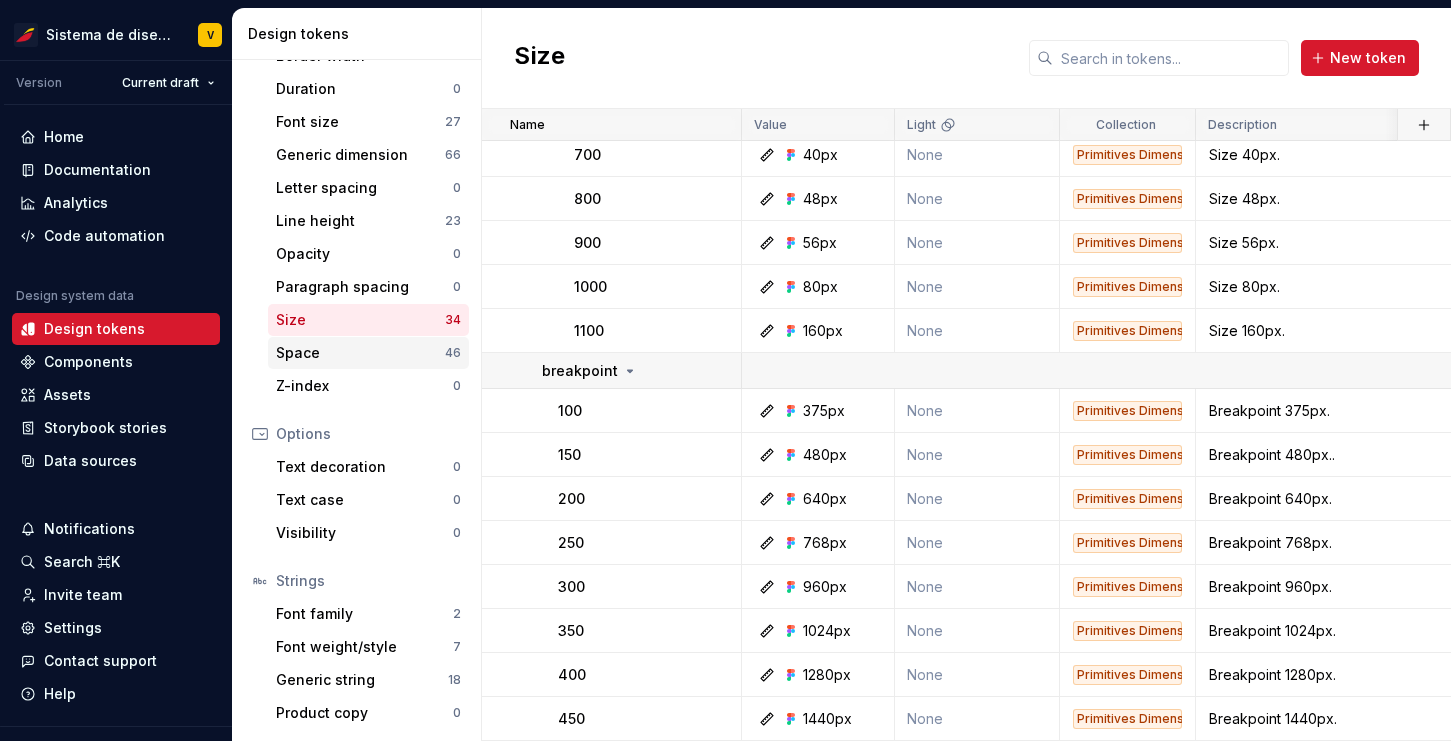 click on "Space" at bounding box center [360, 353] 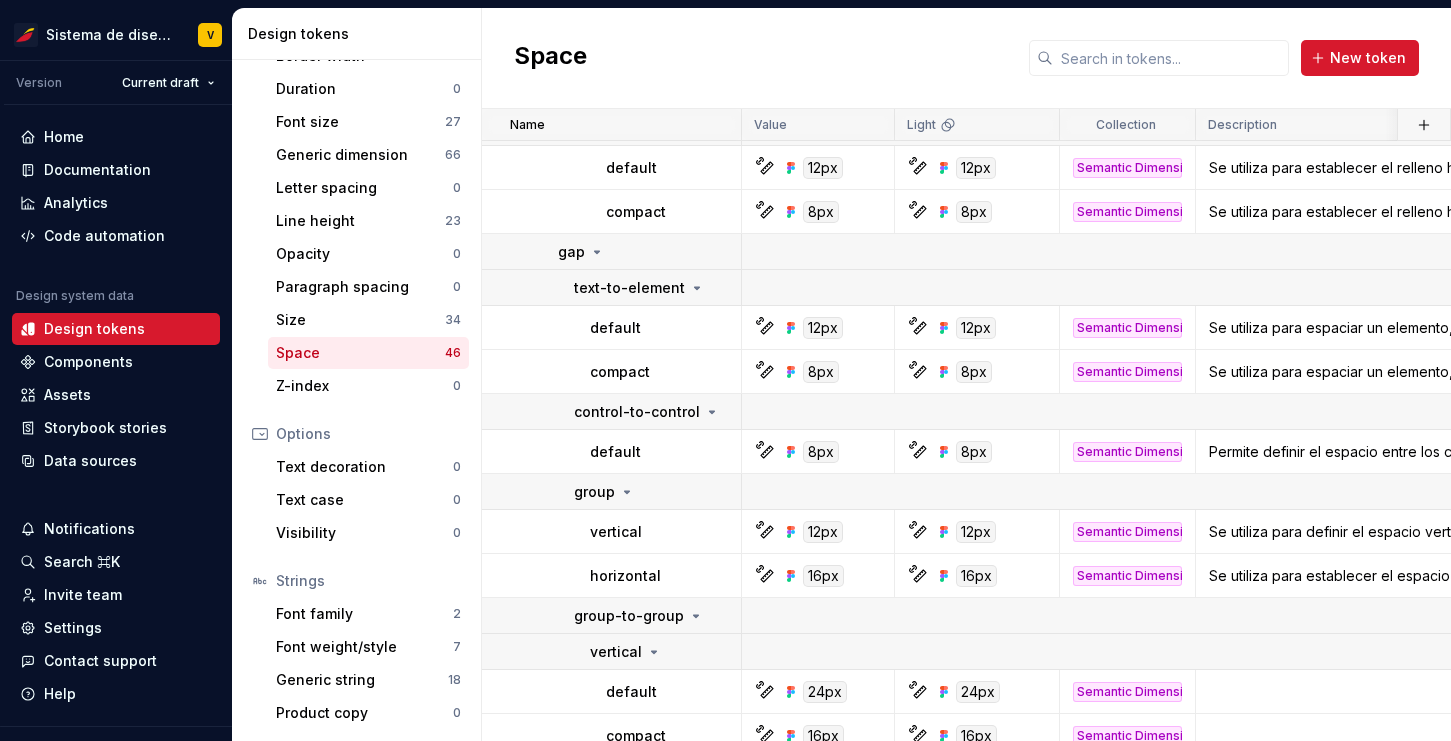 scroll, scrollTop: 1737, scrollLeft: 0, axis: vertical 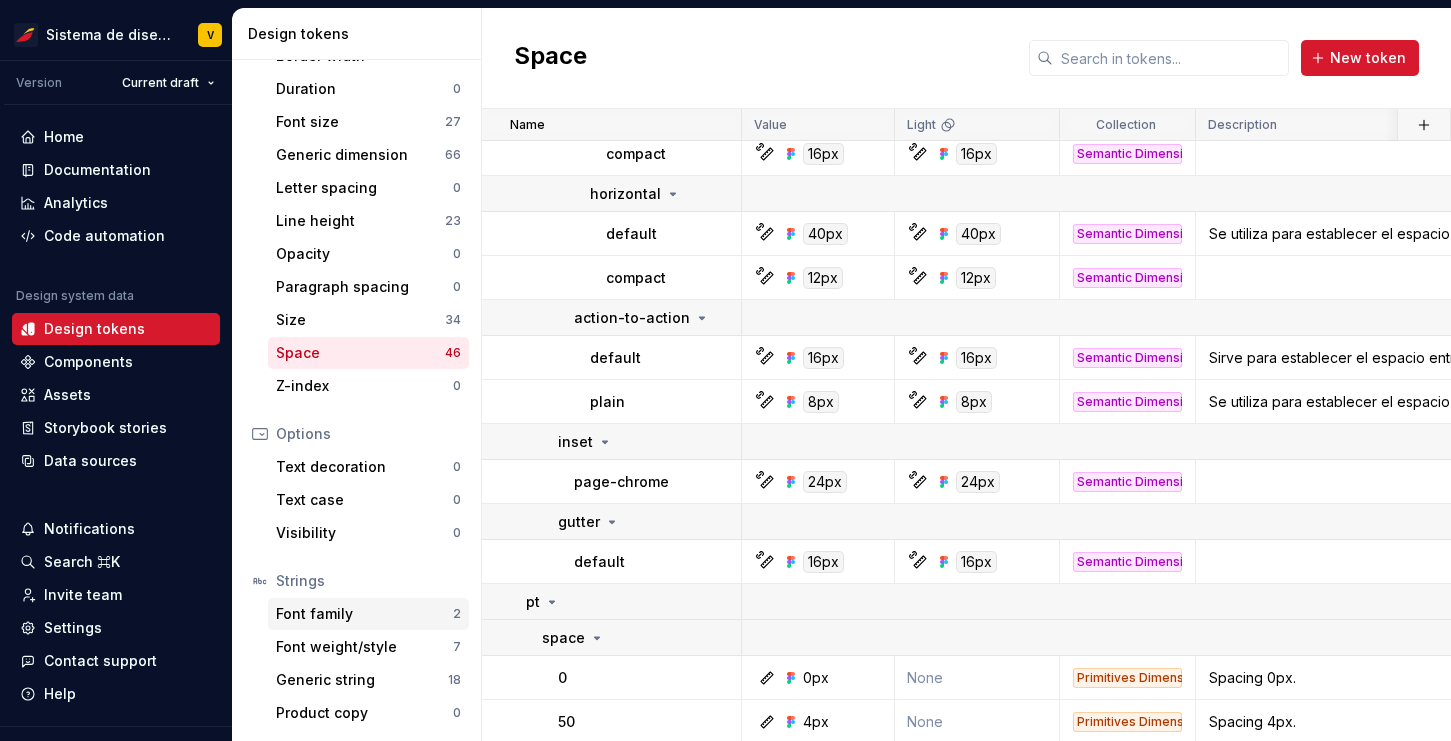 click on "Font family" at bounding box center [364, 614] 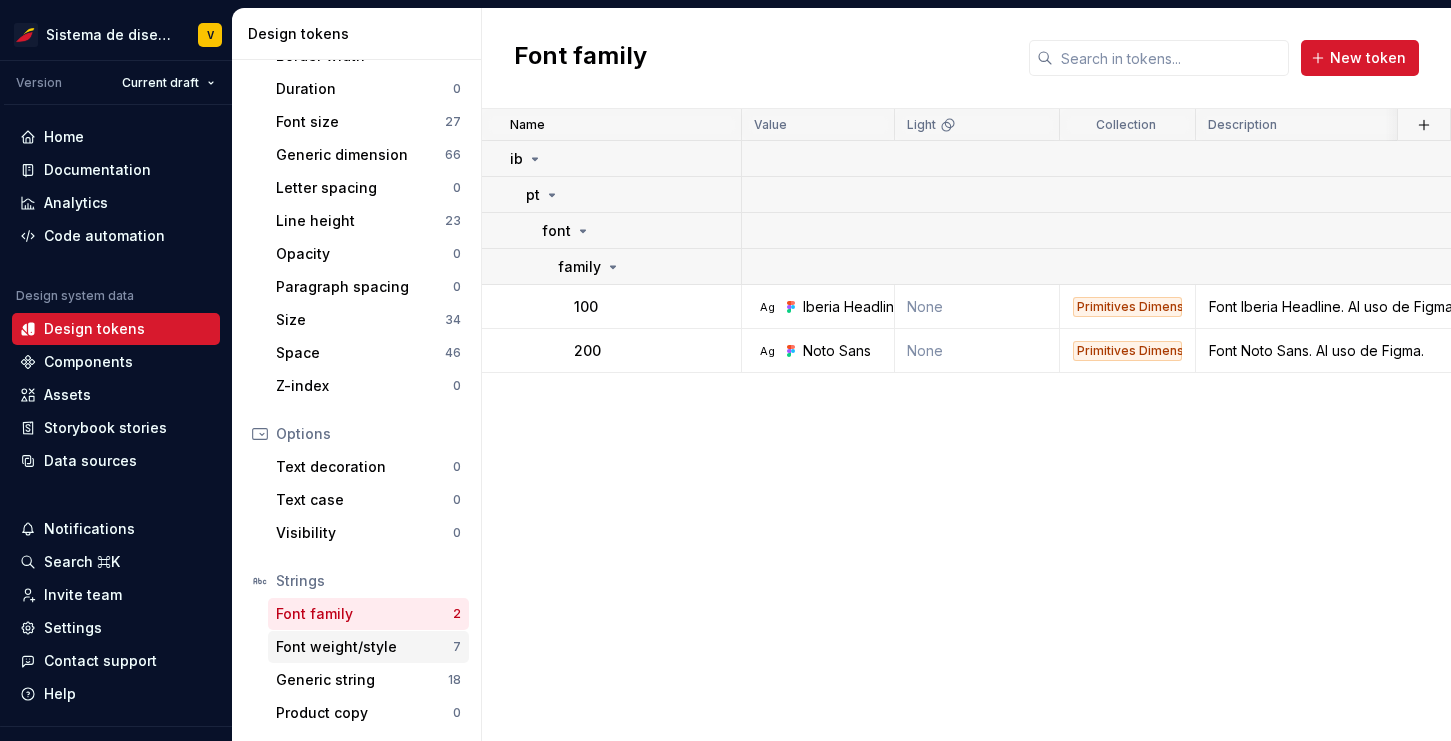 click on "Font weight/style" at bounding box center [364, 647] 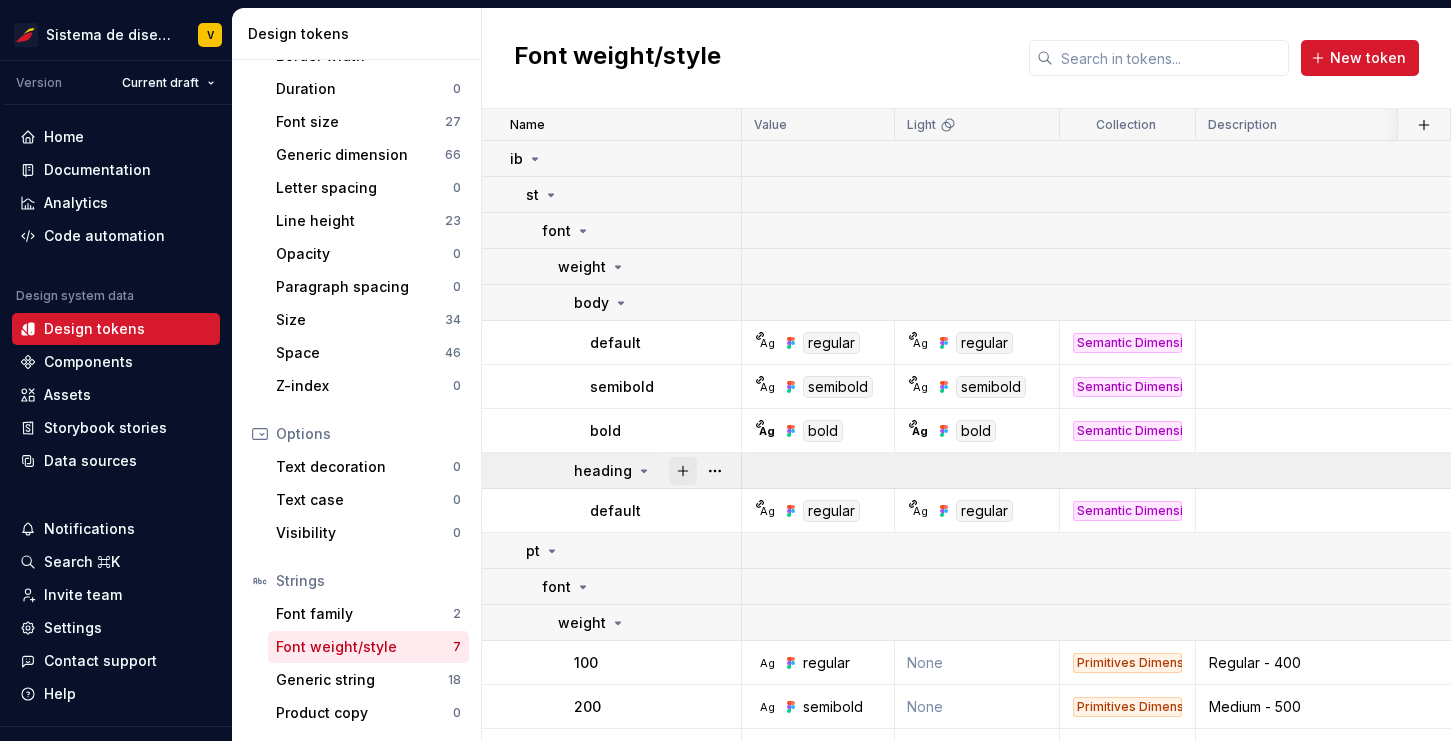 scroll, scrollTop: 32, scrollLeft: 0, axis: vertical 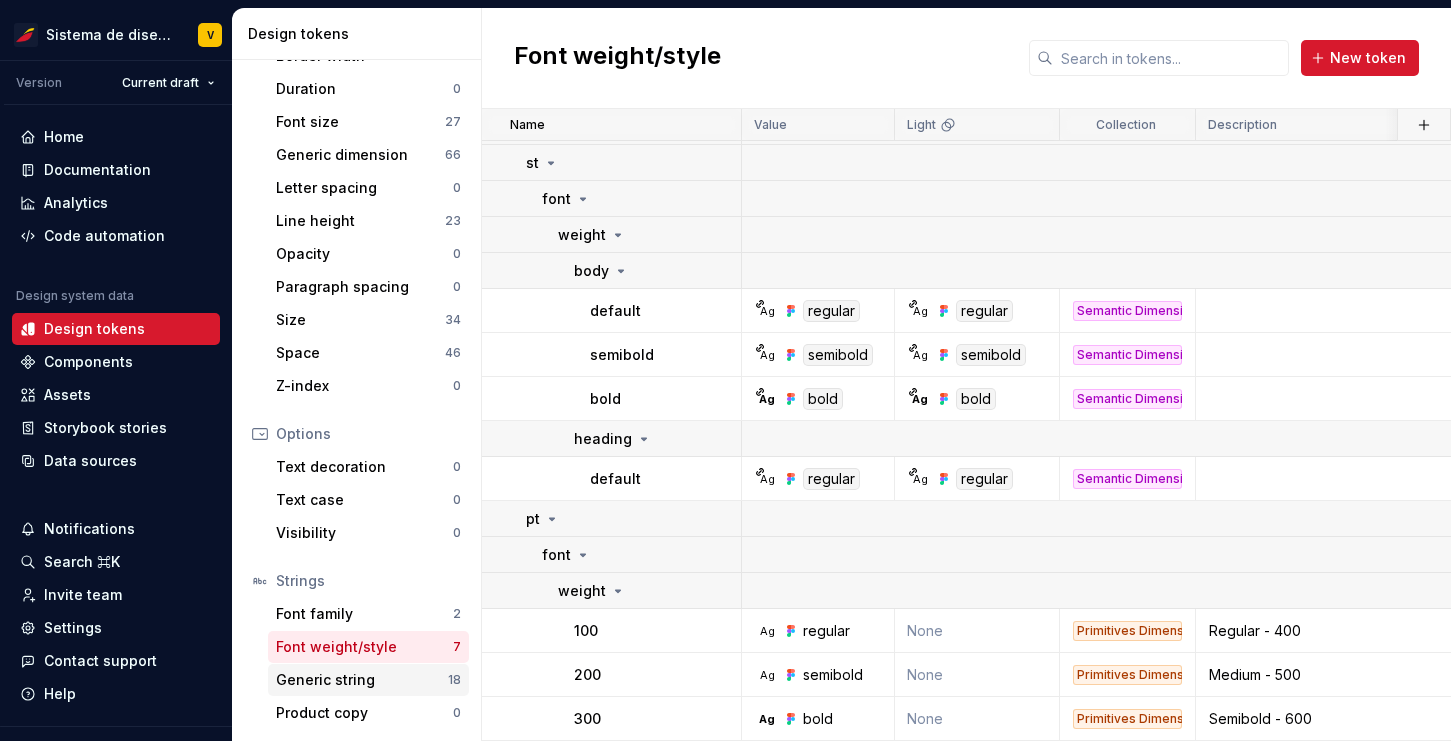 click on "Generic string" at bounding box center (362, 680) 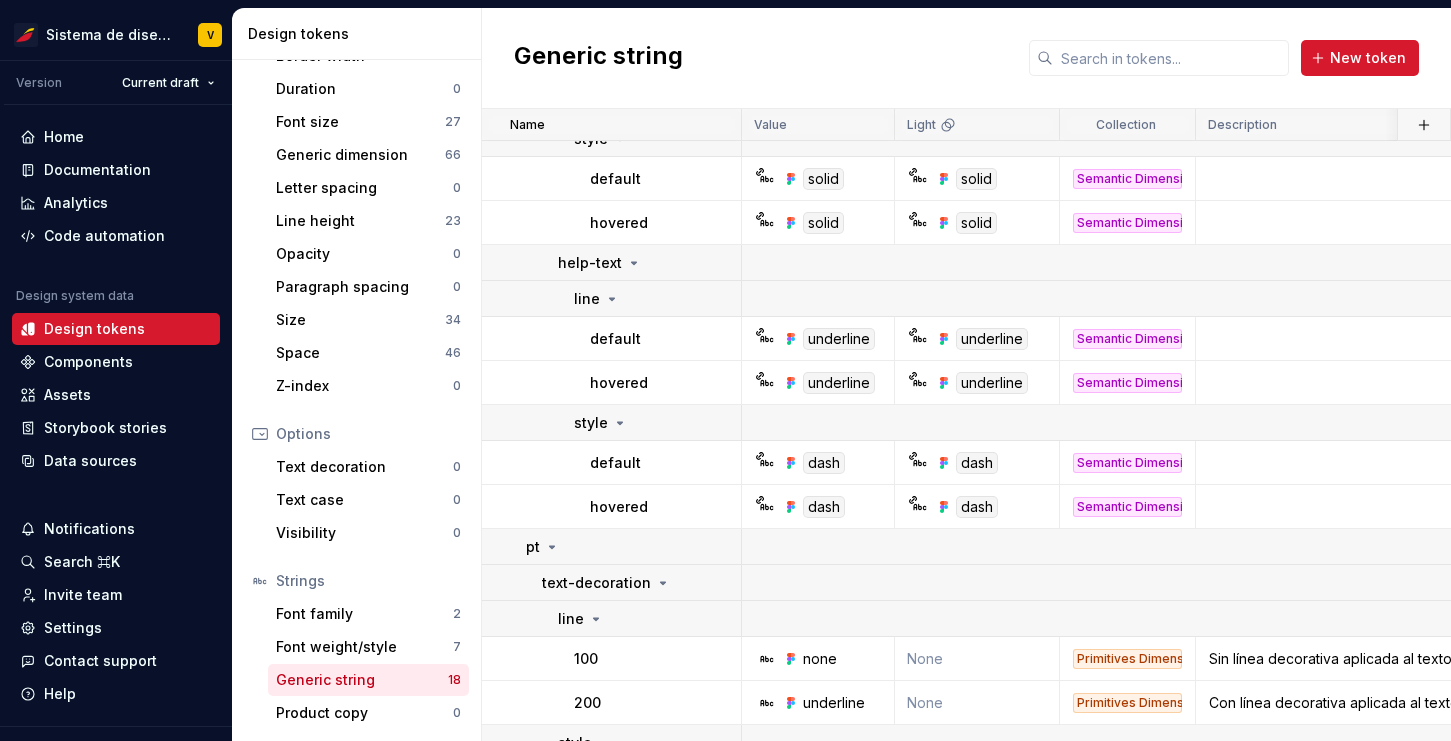 scroll, scrollTop: 1056, scrollLeft: 0, axis: vertical 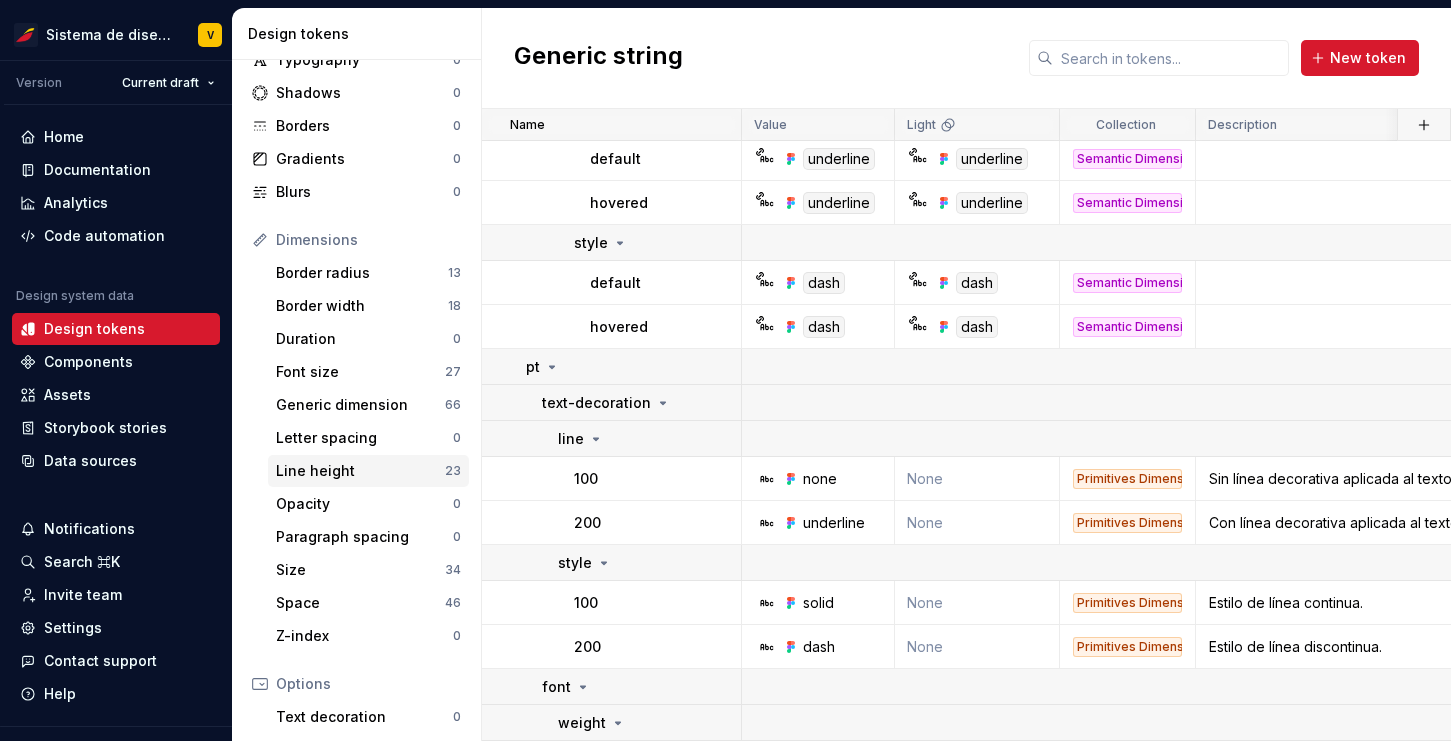 click on "Line height" at bounding box center (360, 471) 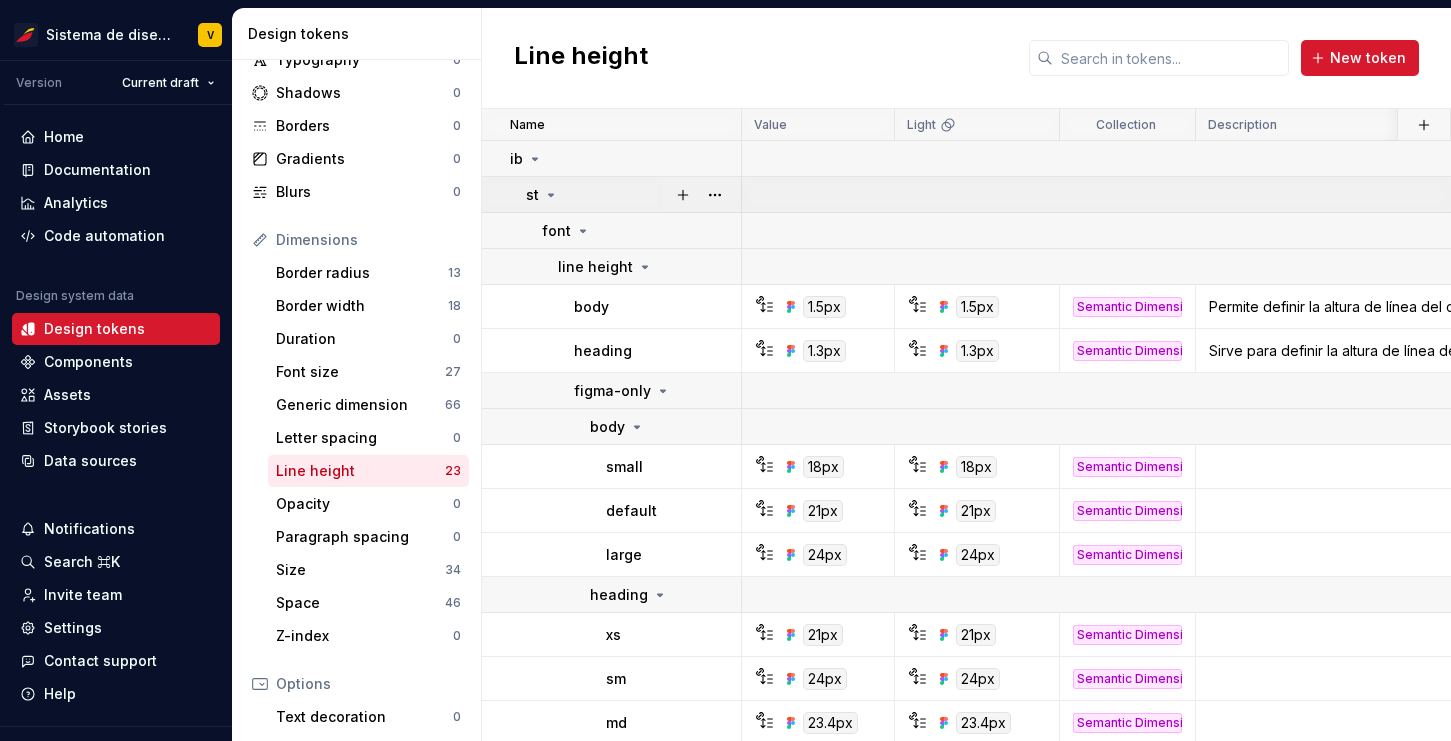 click 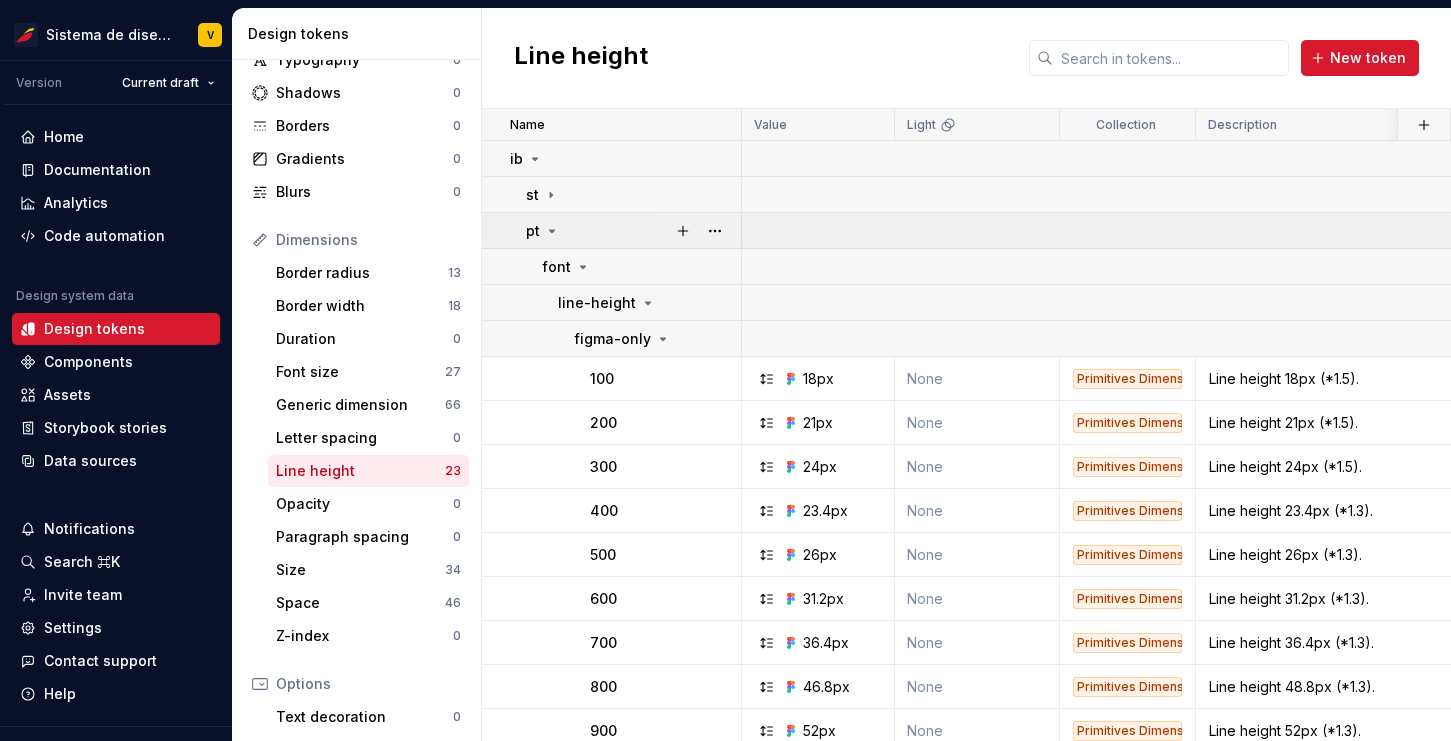 click 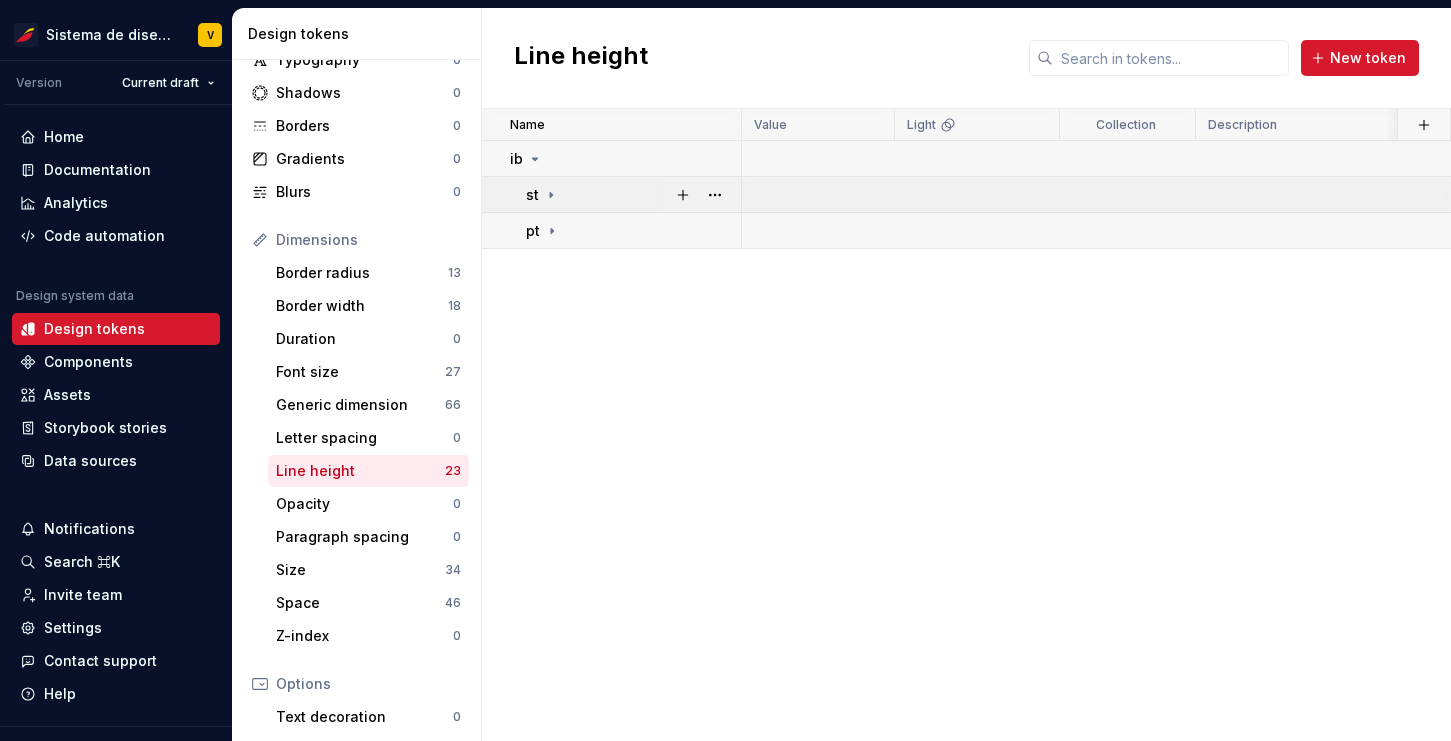 click 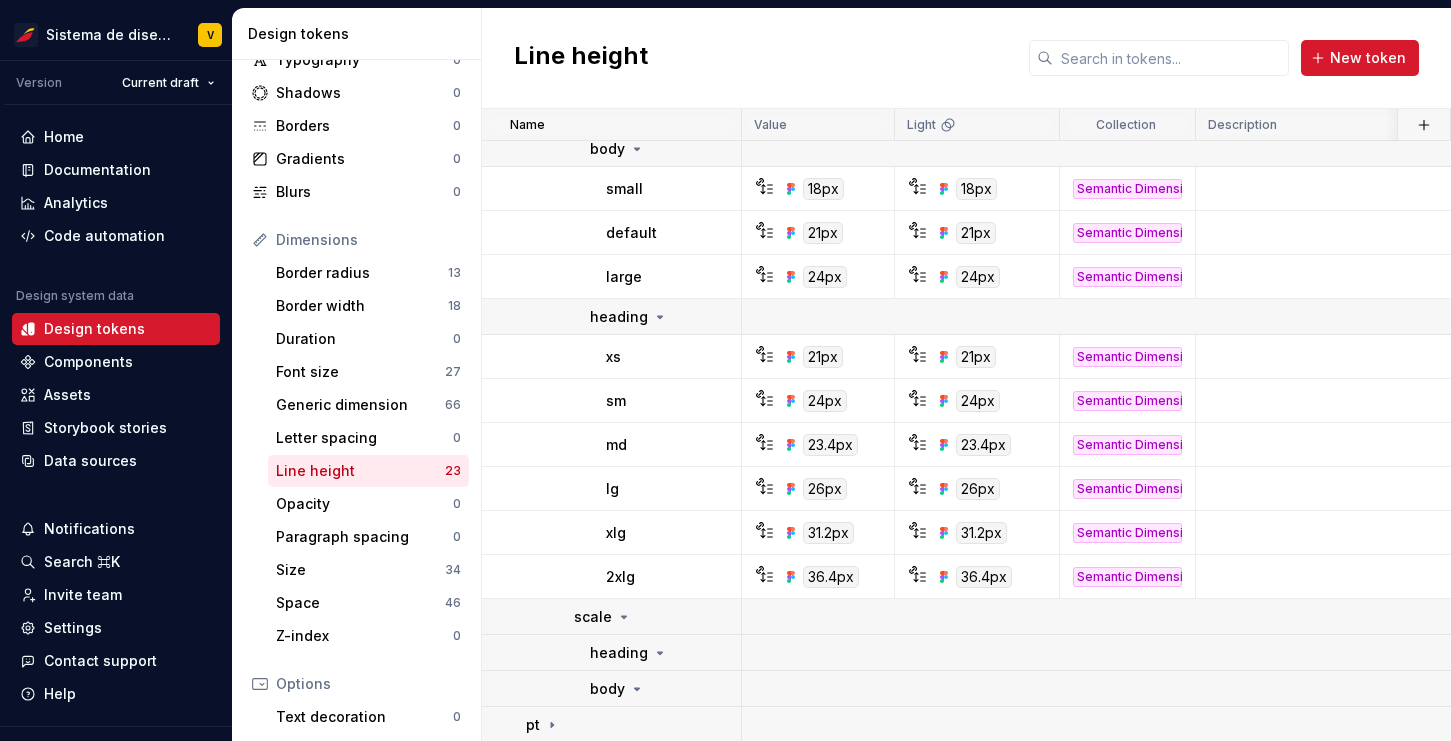 scroll, scrollTop: 280, scrollLeft: 0, axis: vertical 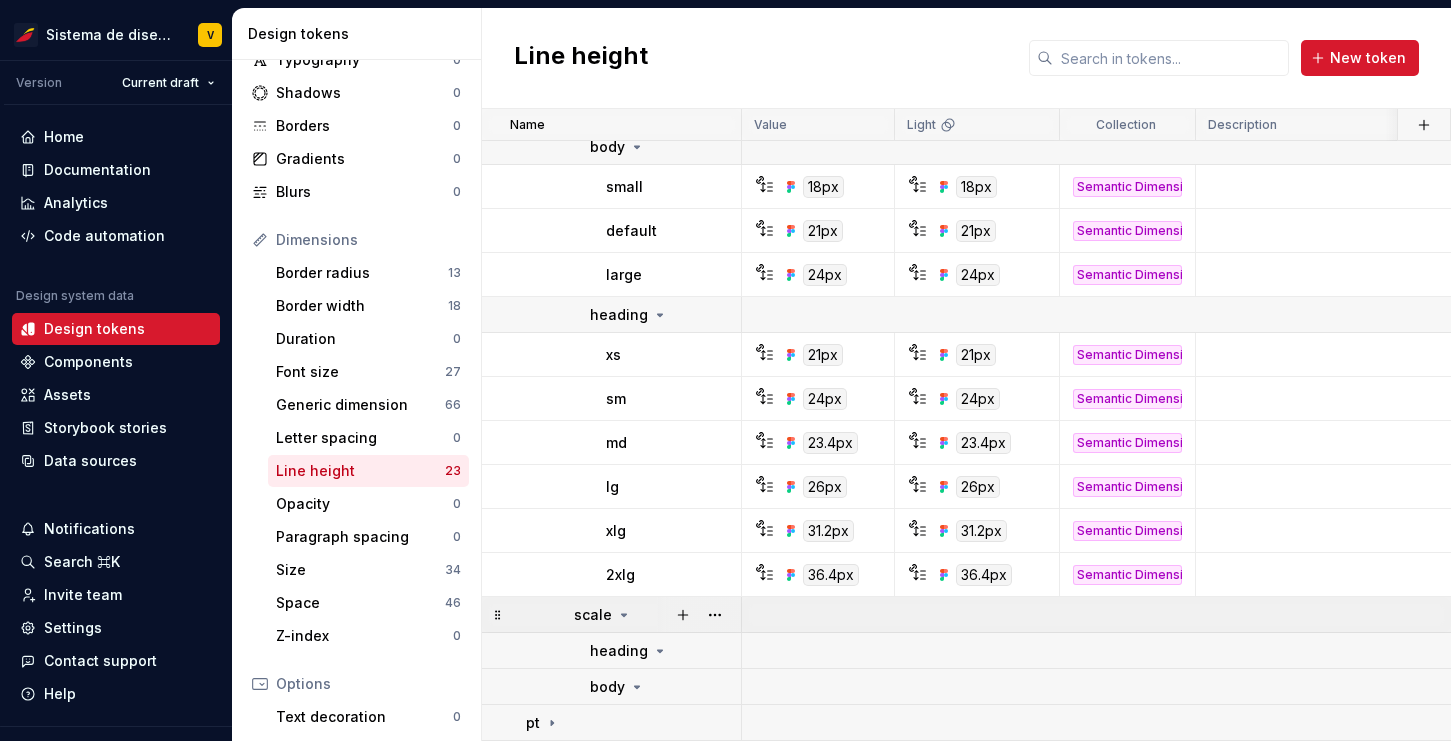 click 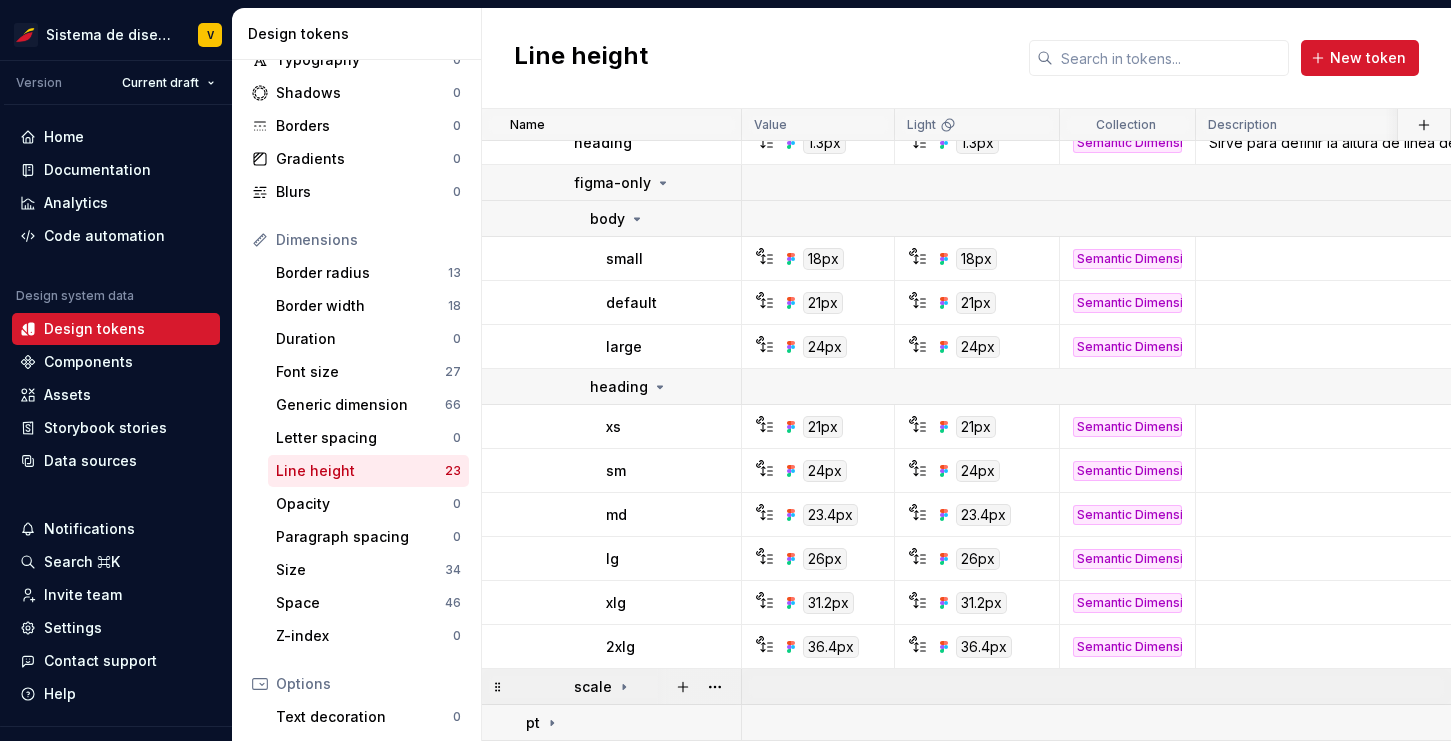 click 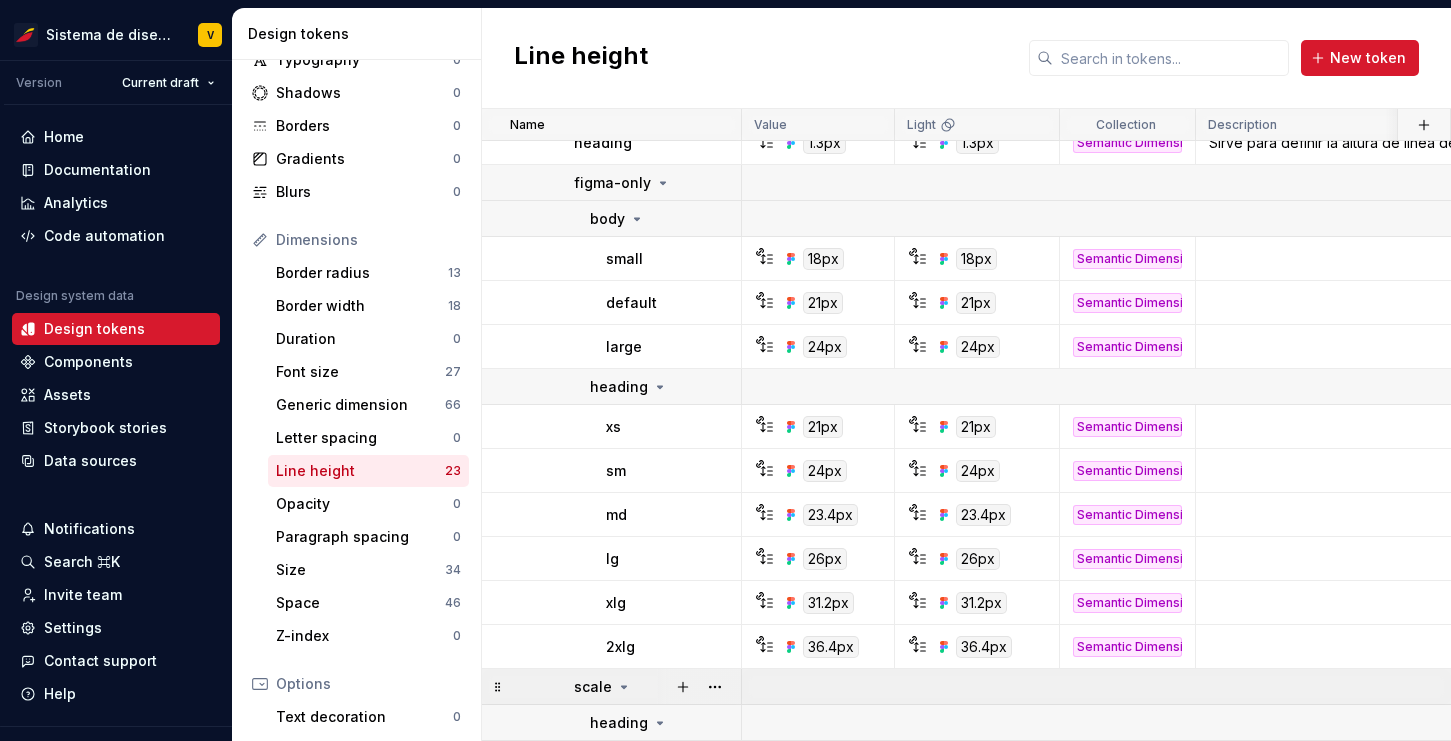 scroll, scrollTop: 280, scrollLeft: 0, axis: vertical 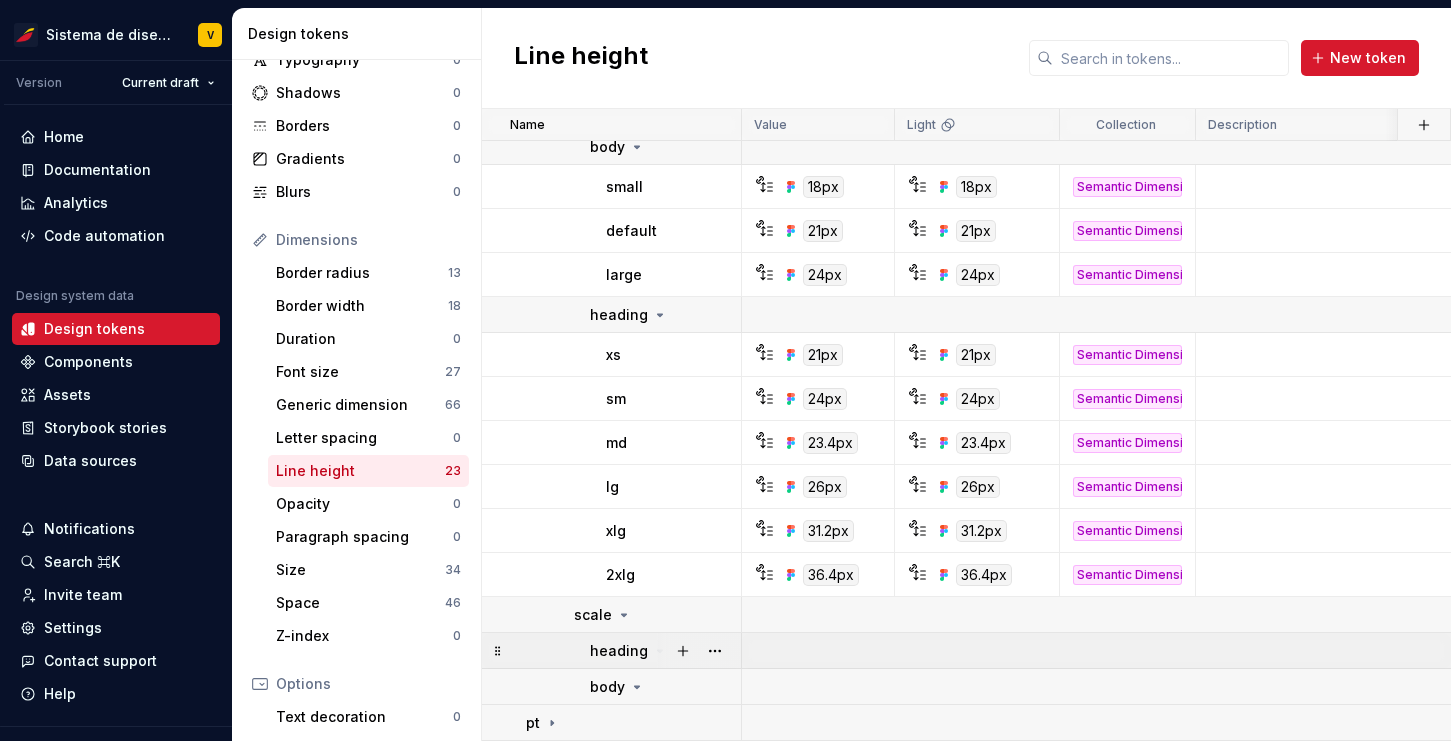 click 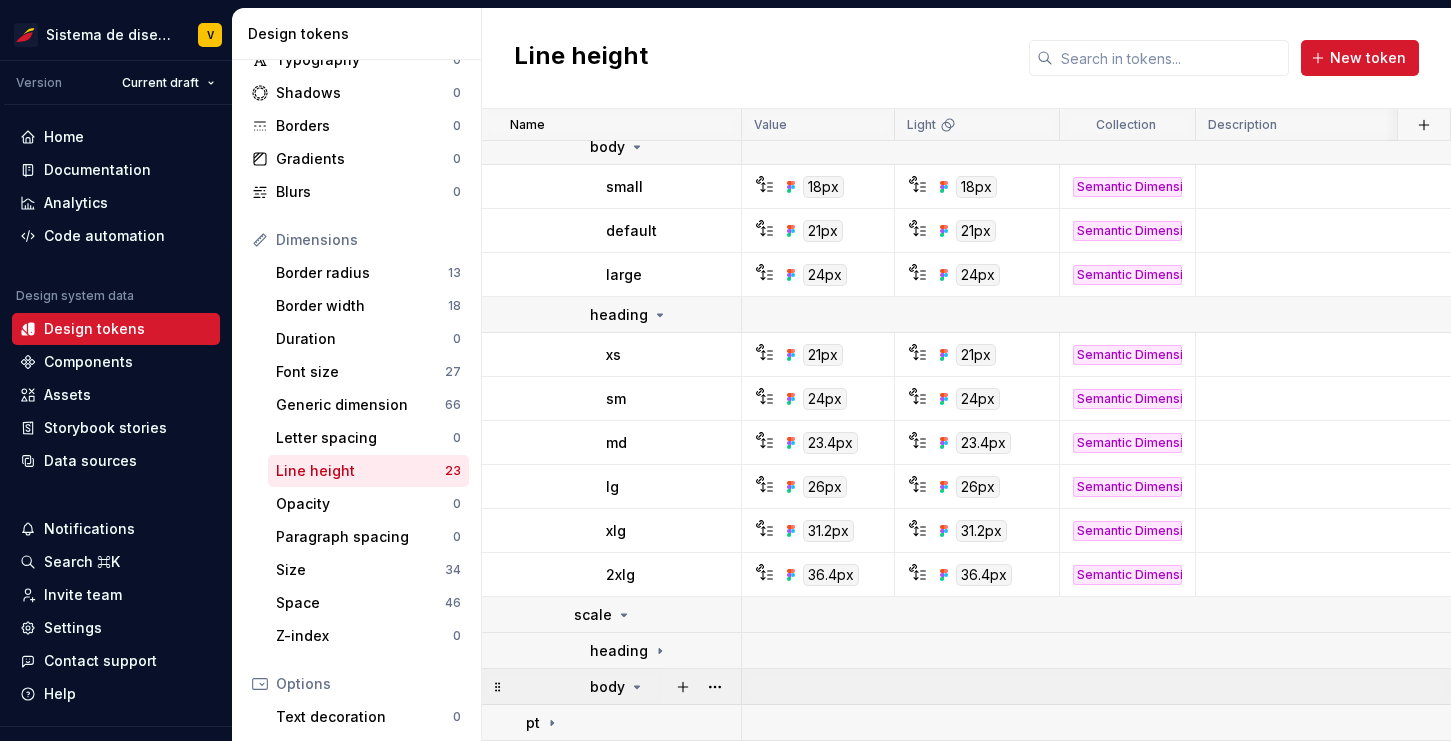 click 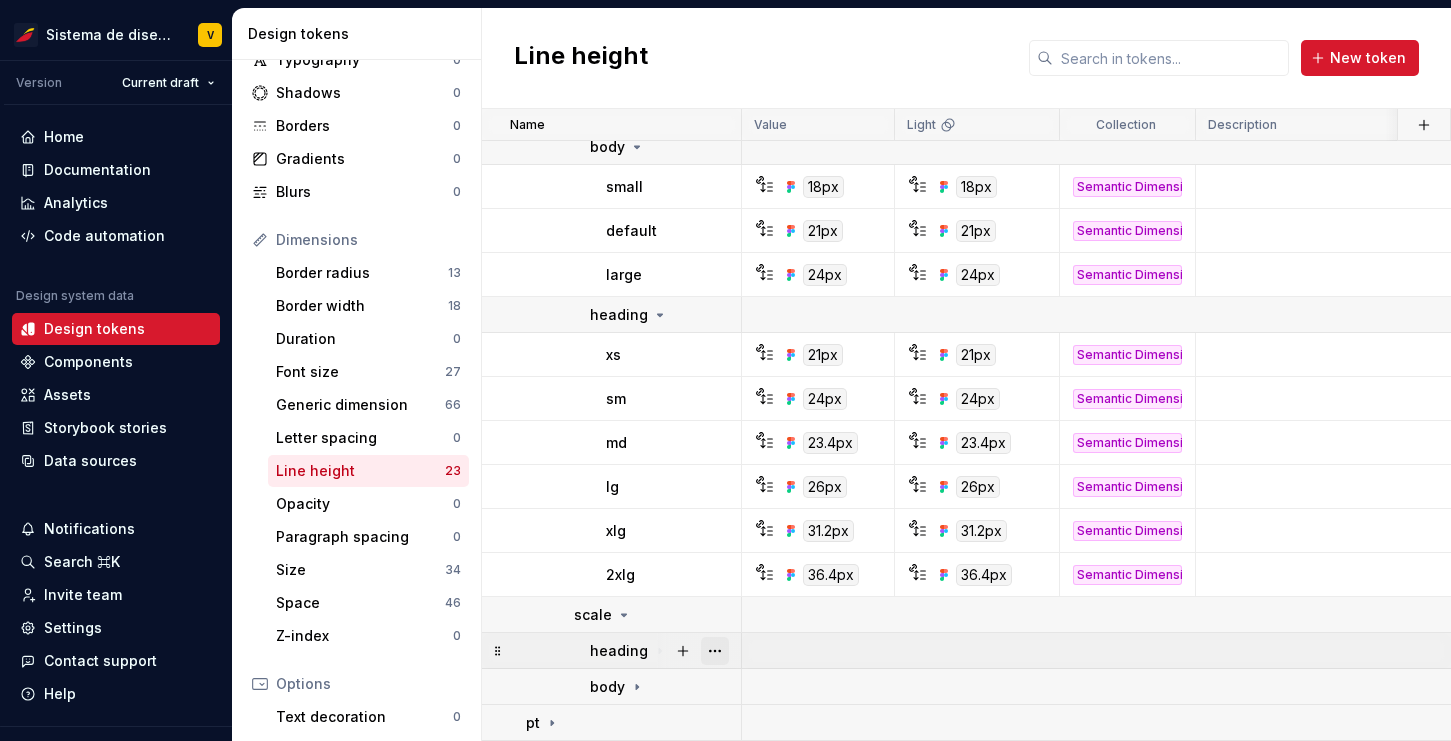 click at bounding box center (715, 651) 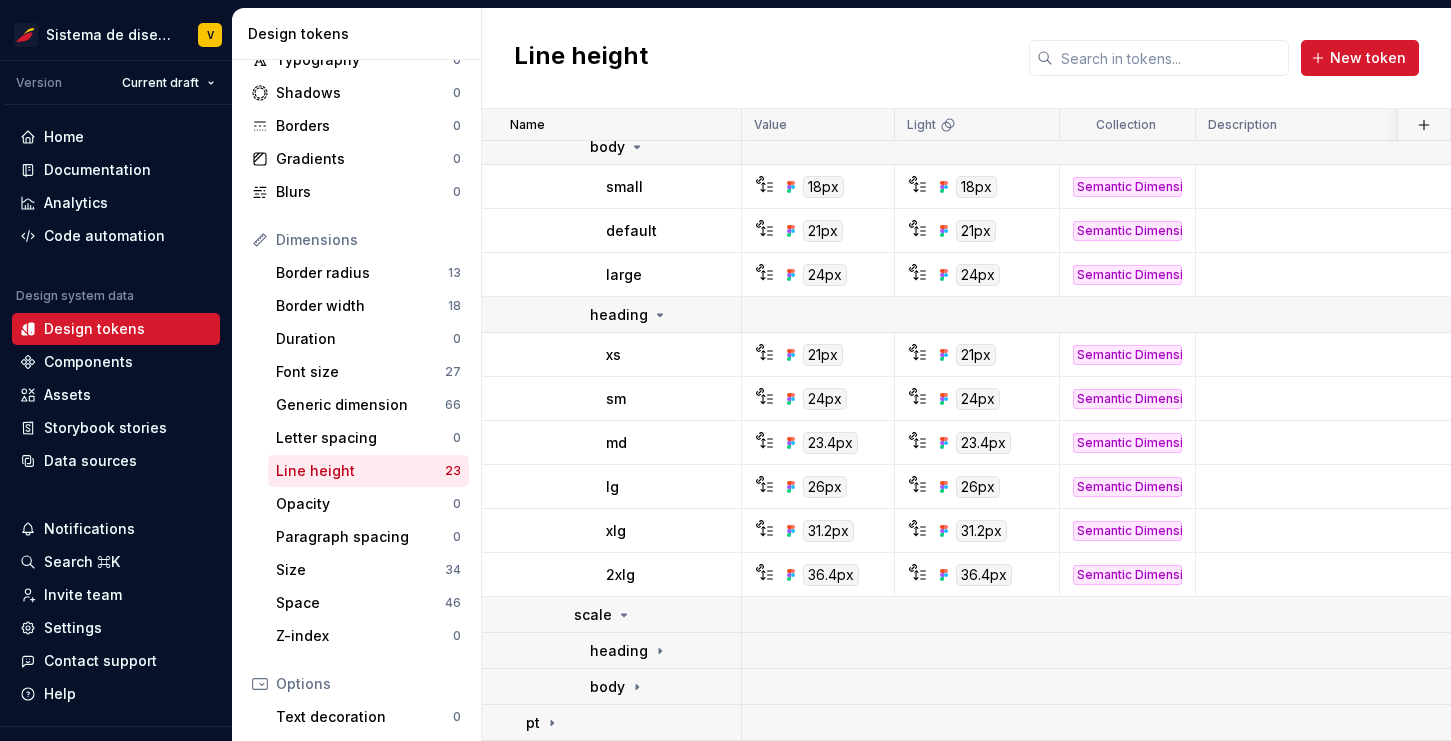 click on "Sistema de diseño Iberia V Version Current draft Home Documentation Analytics Code automation Design system data Design tokens Components Assets Storybook stories Data sources Notifications Search ⌘K Invite team Settings Contact support Help Design tokens All tokens Collections Colors 312 Typography 0 Shadows 0 Borders 0 Gradients 0 Blurs 0 Dimensions Border radius 13 Border width 18 Duration 0 Font size 27 Generic dimension 66 Letter spacing 0 Line height 23 Opacity 0 Paragraph spacing 0 Size 34 Space 46 Z-index 0 Options Text decoration 0 Text case 0 Visibility 0 Strings Font family 2 Font weight/style 7 Generic string 18 Product copy 0 Line height New token Name Value Light Collection Description Last updated ib st font line height body 1.5px 1.5px Semantic Dimension Permite definir la altura de línea del cuerpo de texto. 6 days ago heading 1.3px 1.3px Semantic Dimension Sirve para definir la altura de línea del texto del encabezamiento. 6 days ago figma-only body small 18px 18px Semantic Dimension xs" at bounding box center (725, 370) 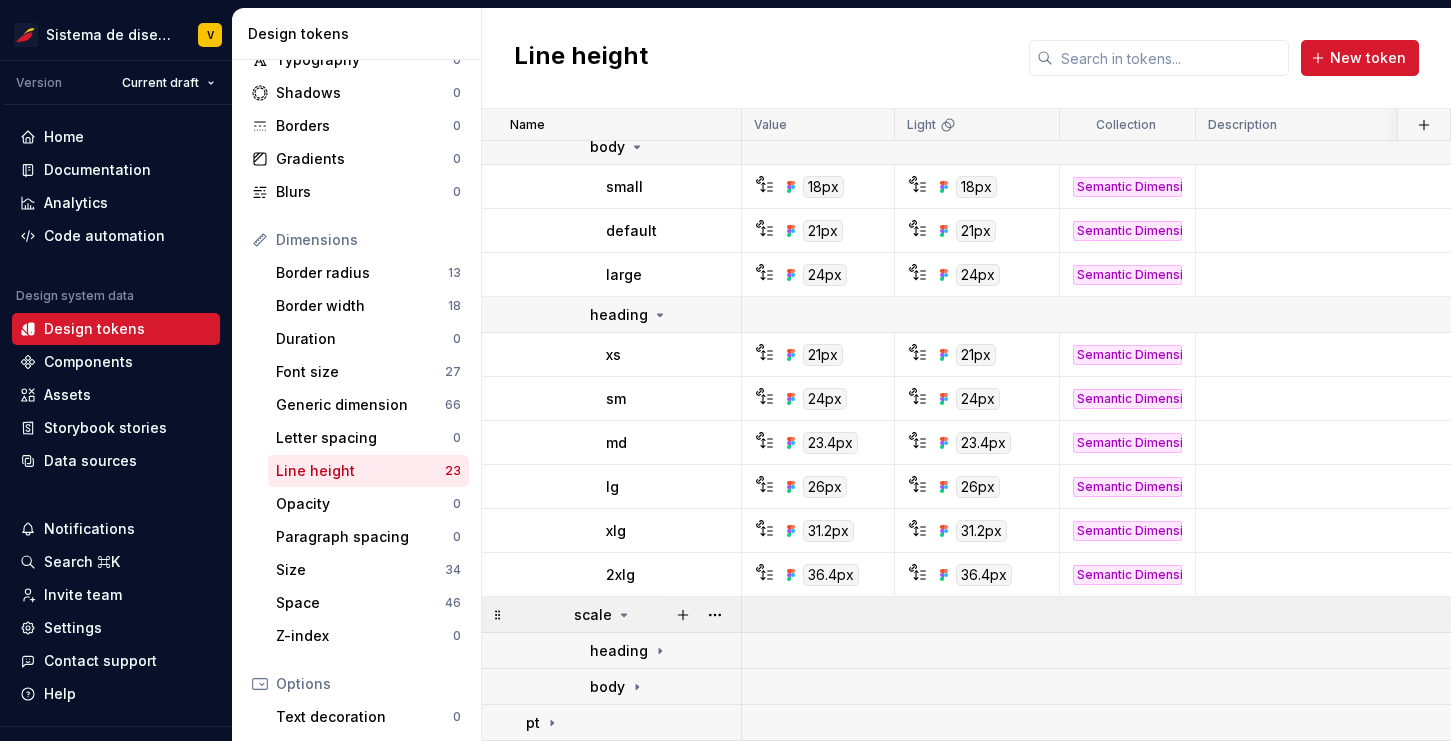 click 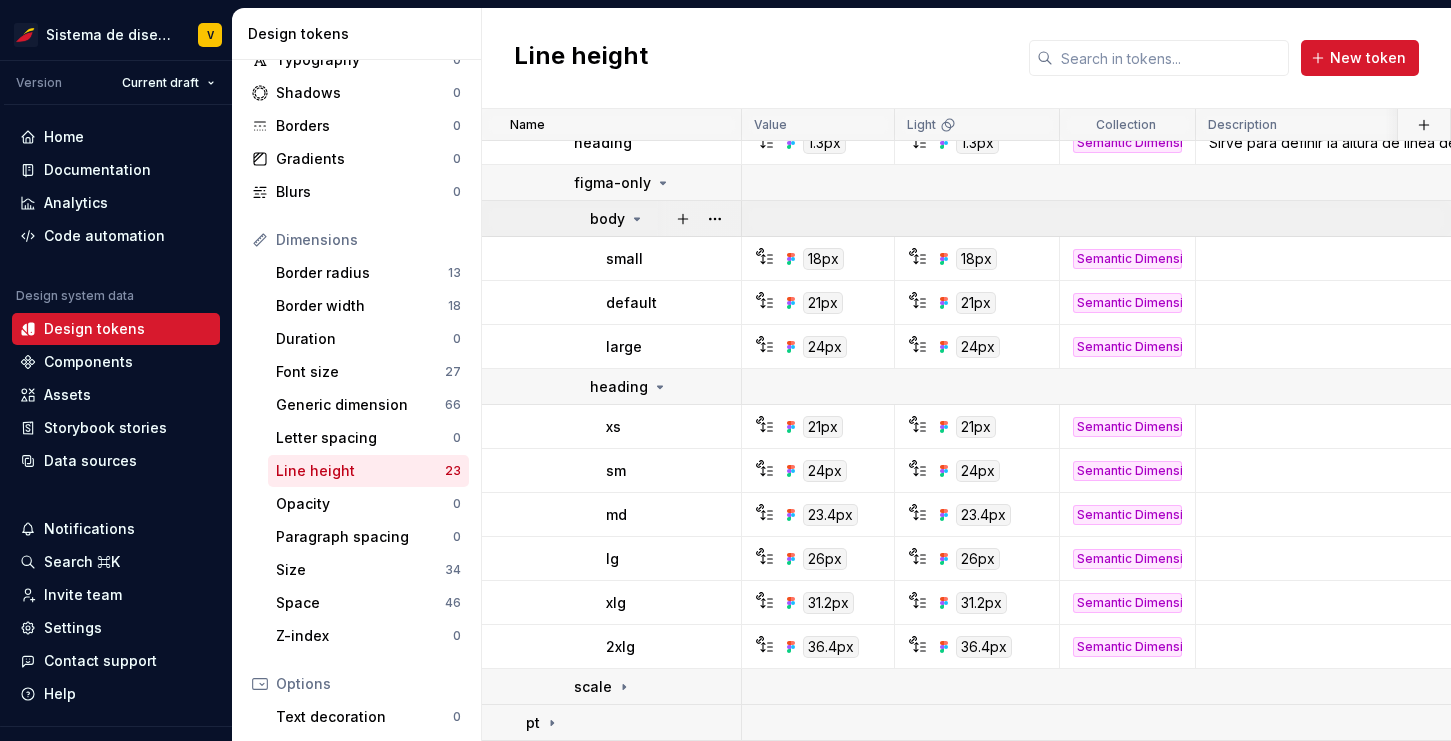click 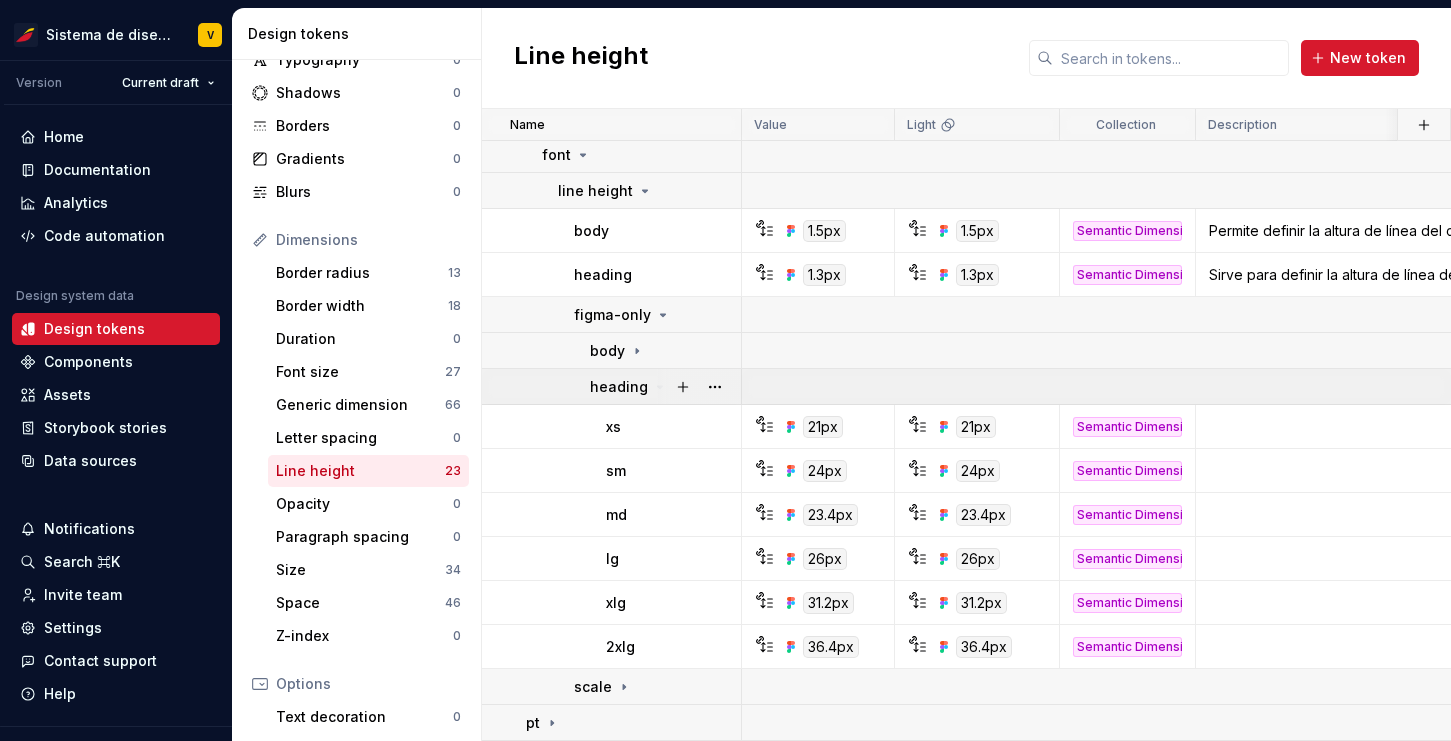 click 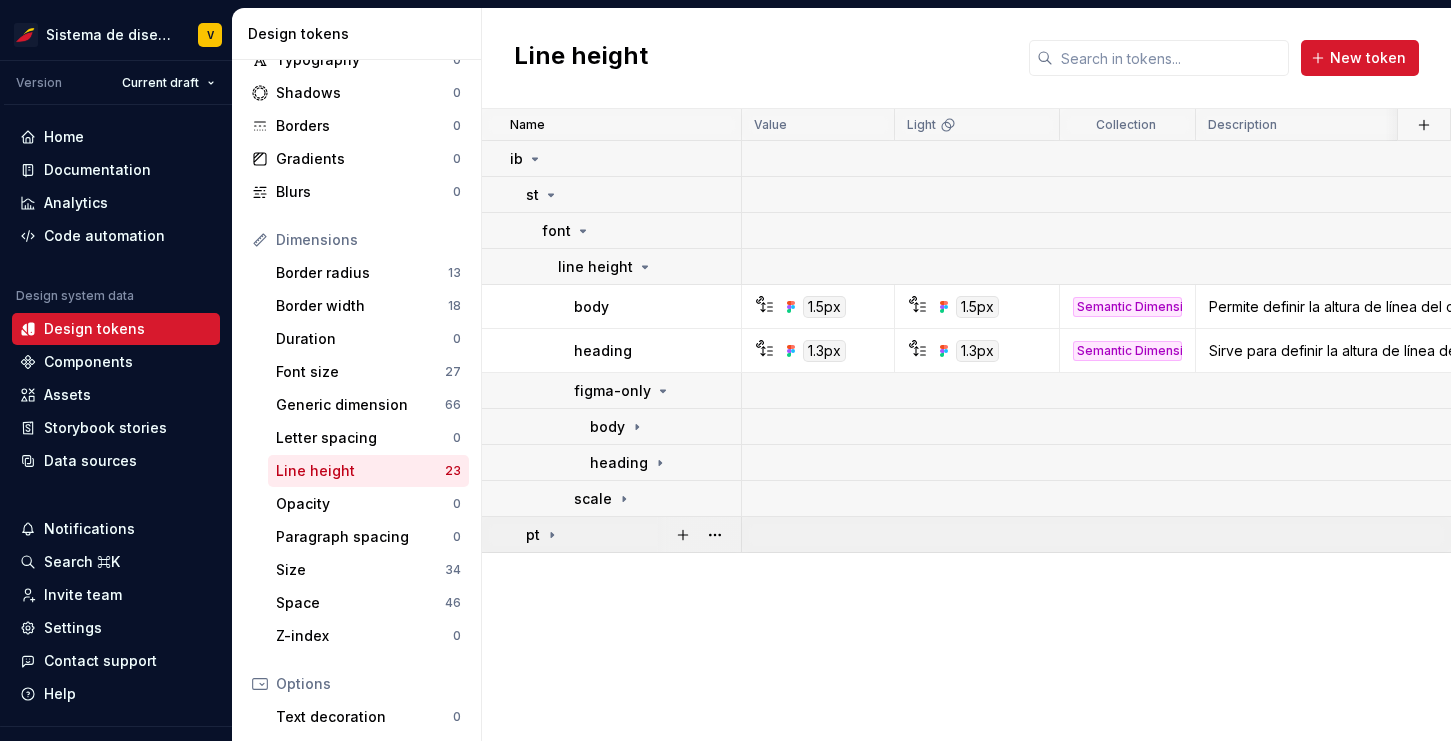 click 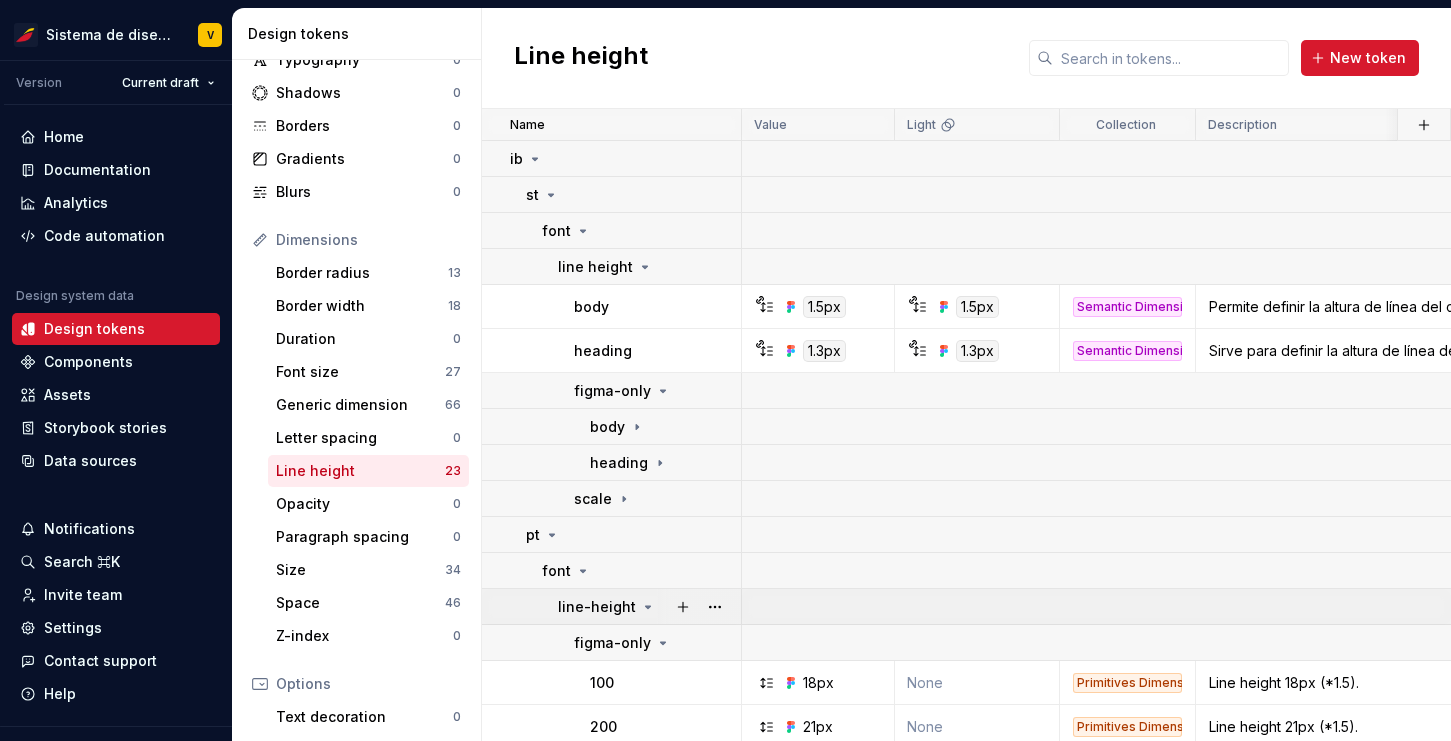 click 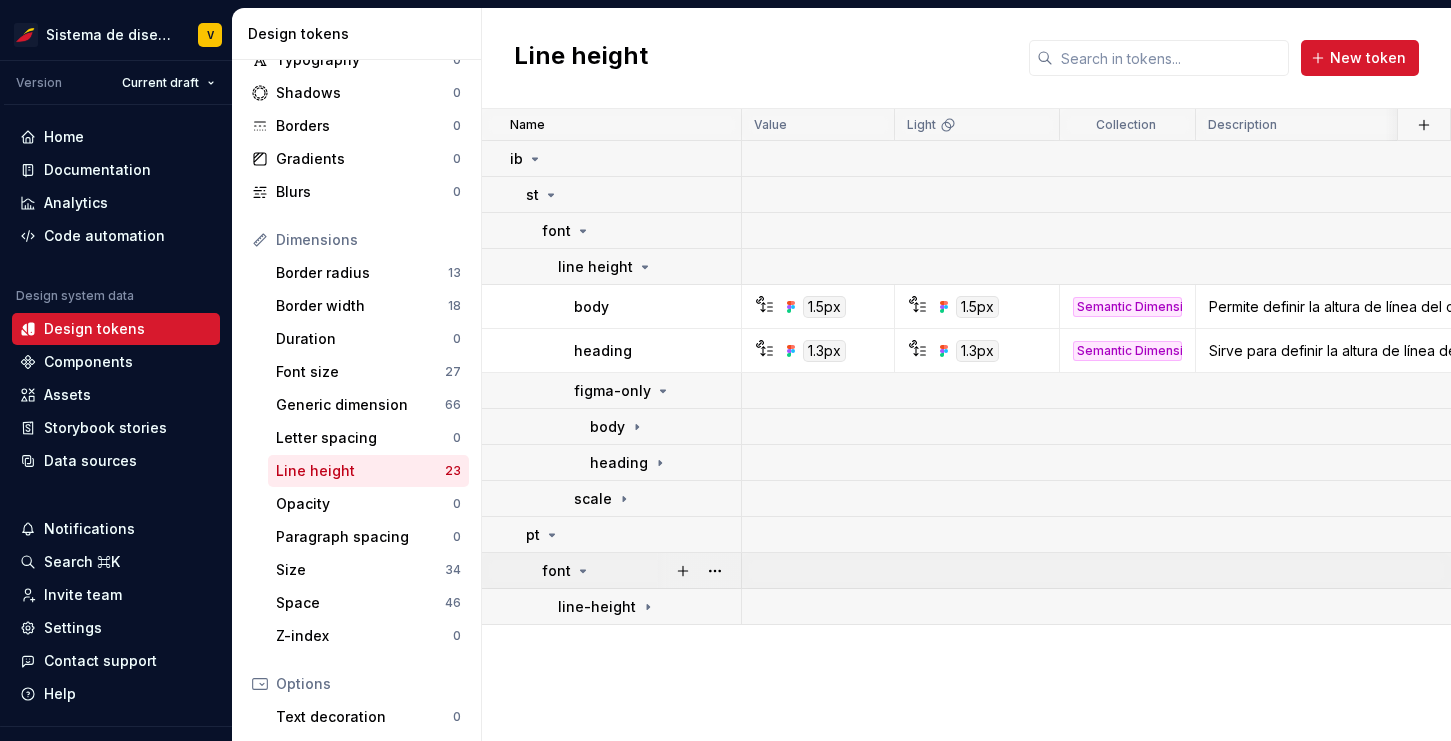 click 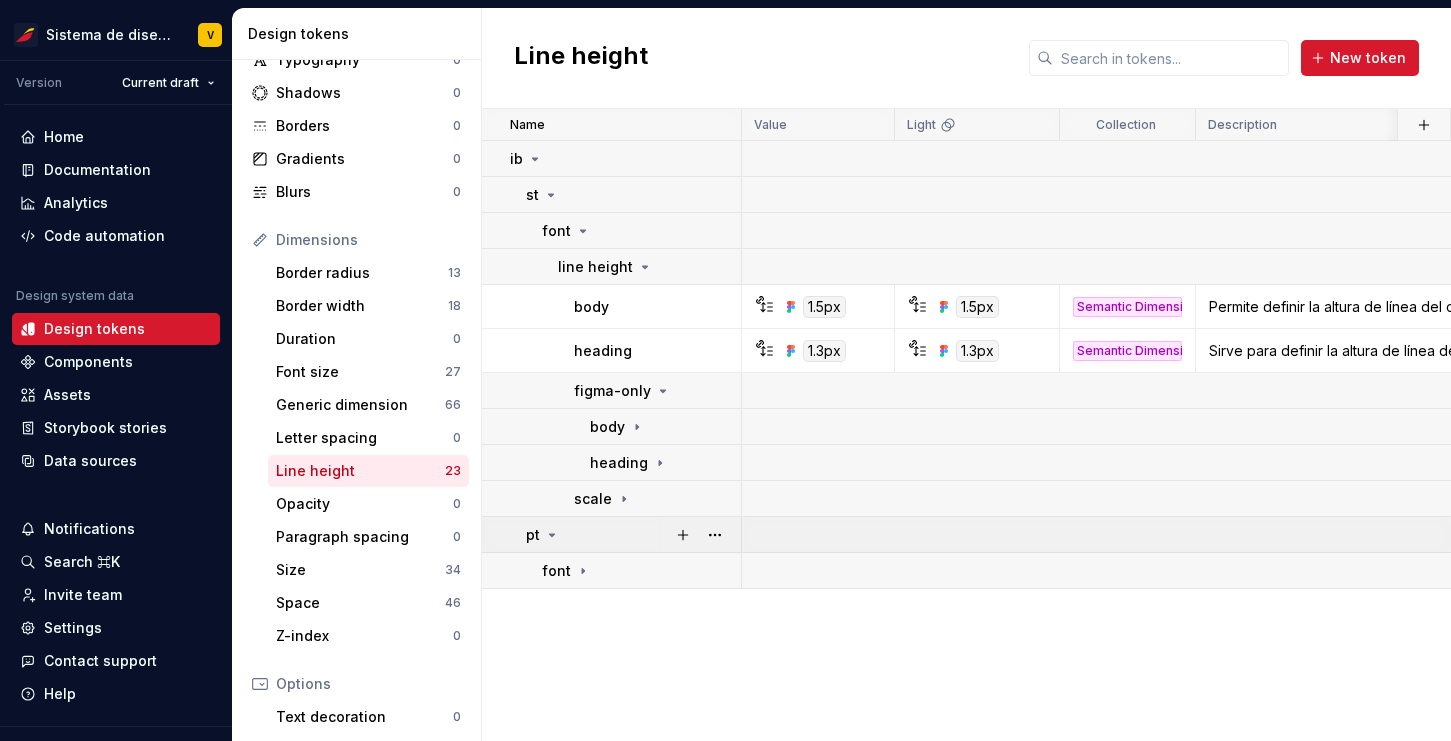 click 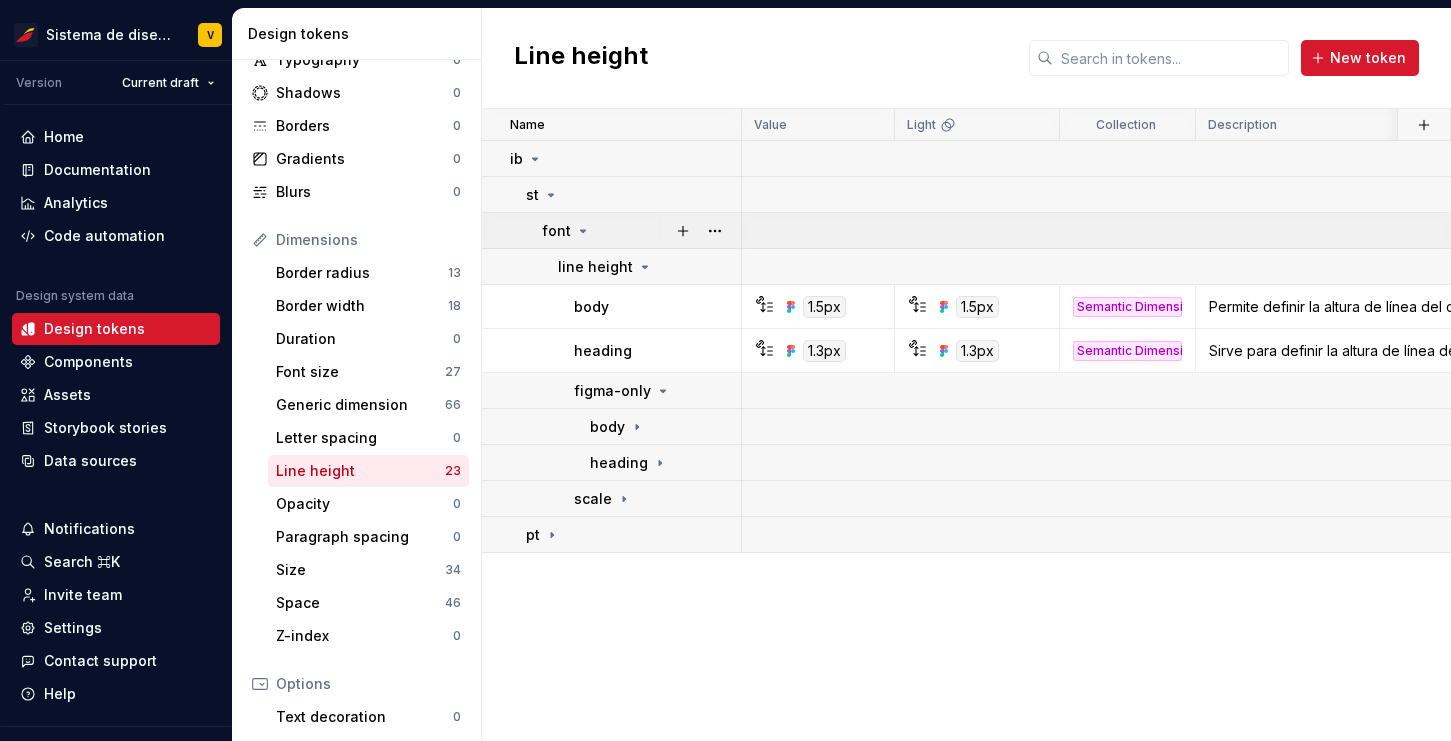 click 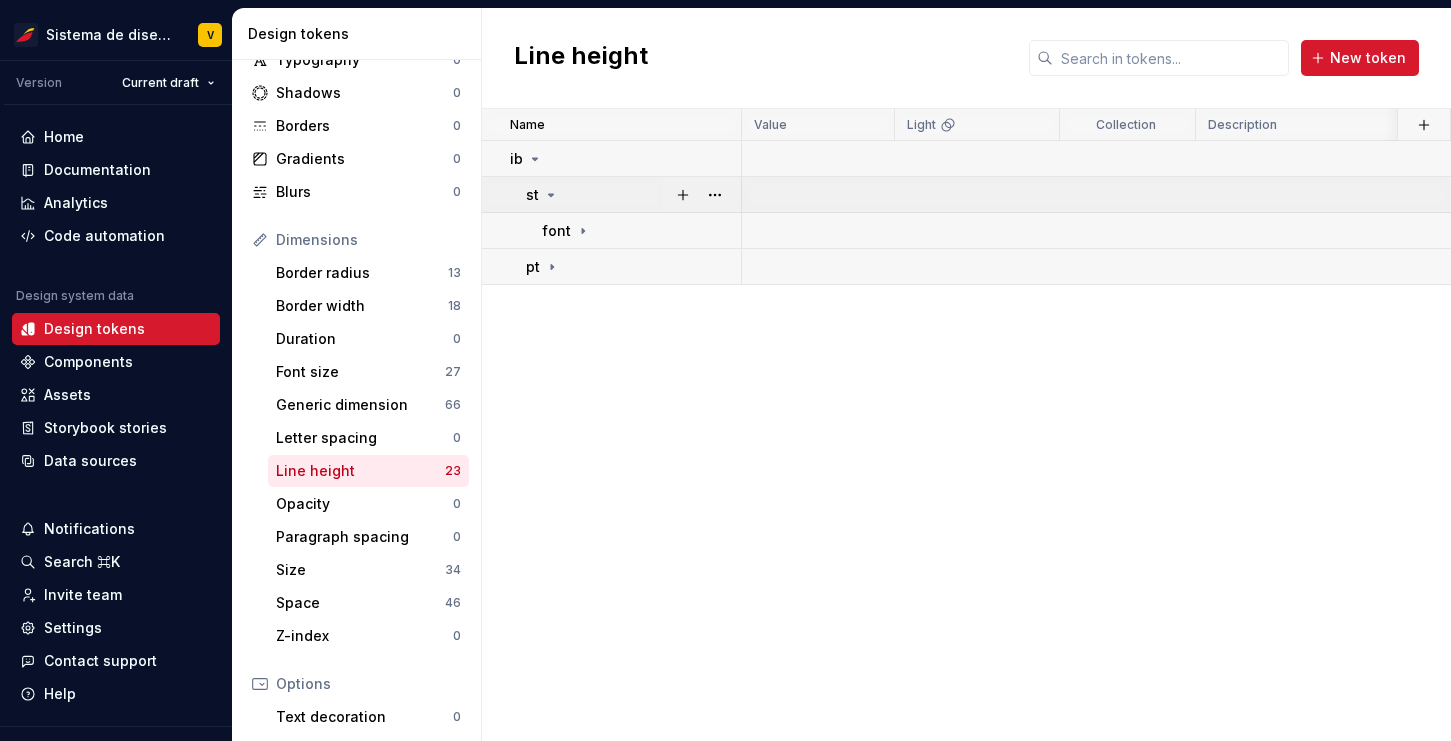 click 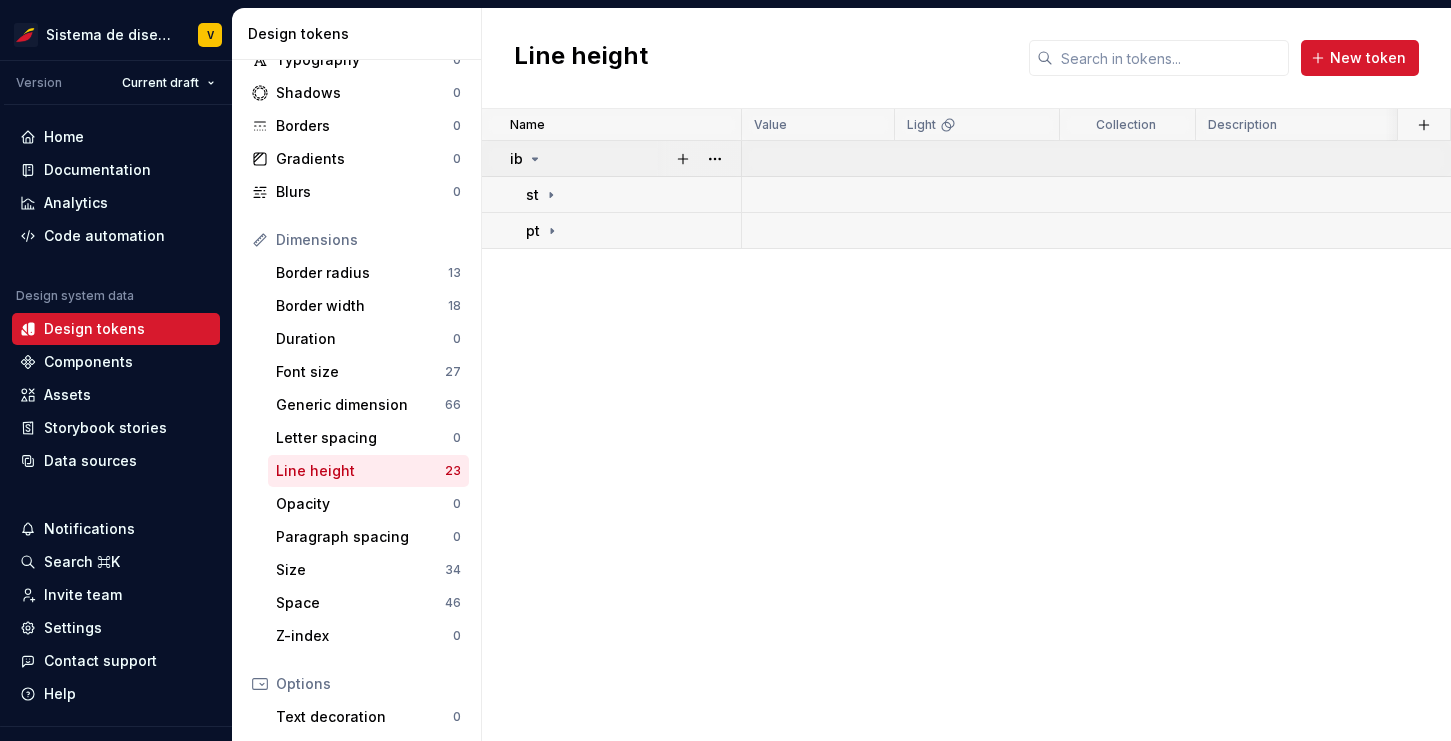 click 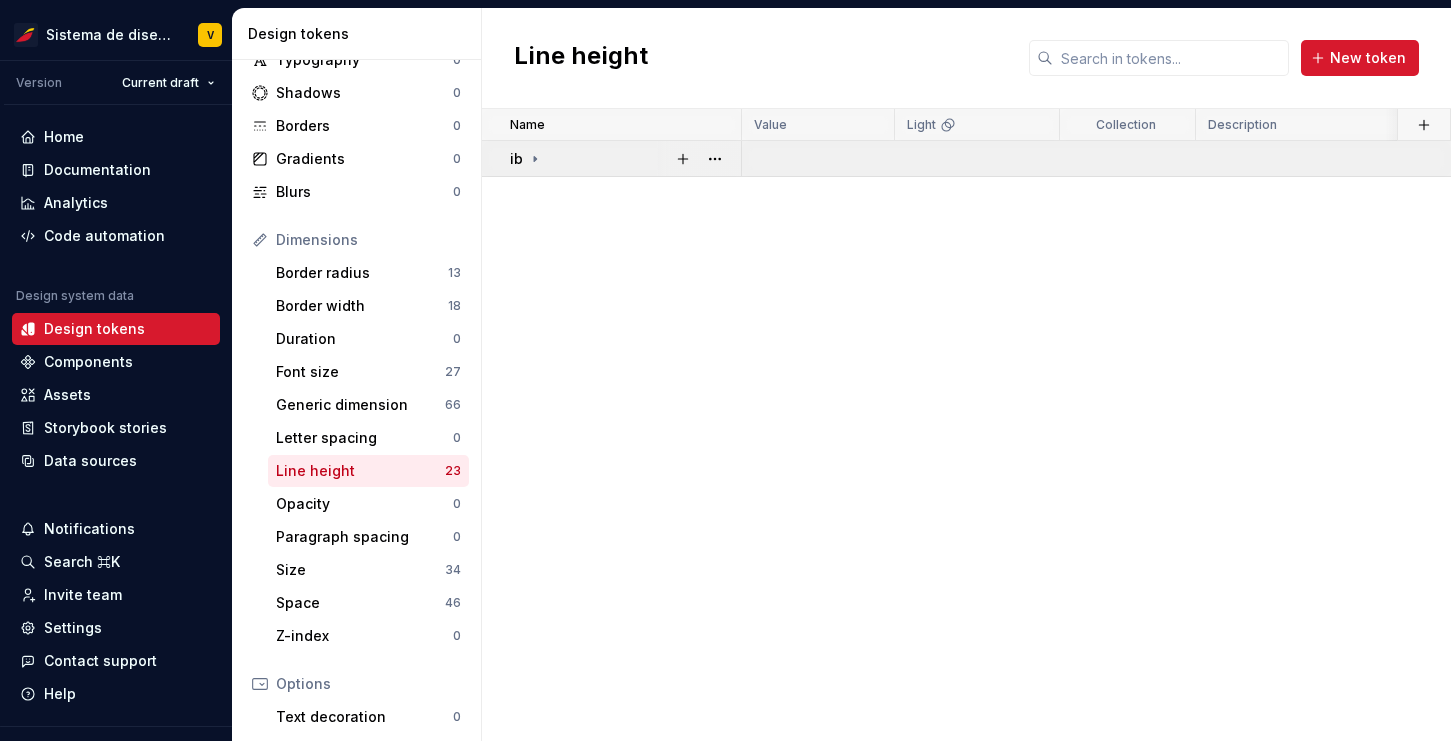 click 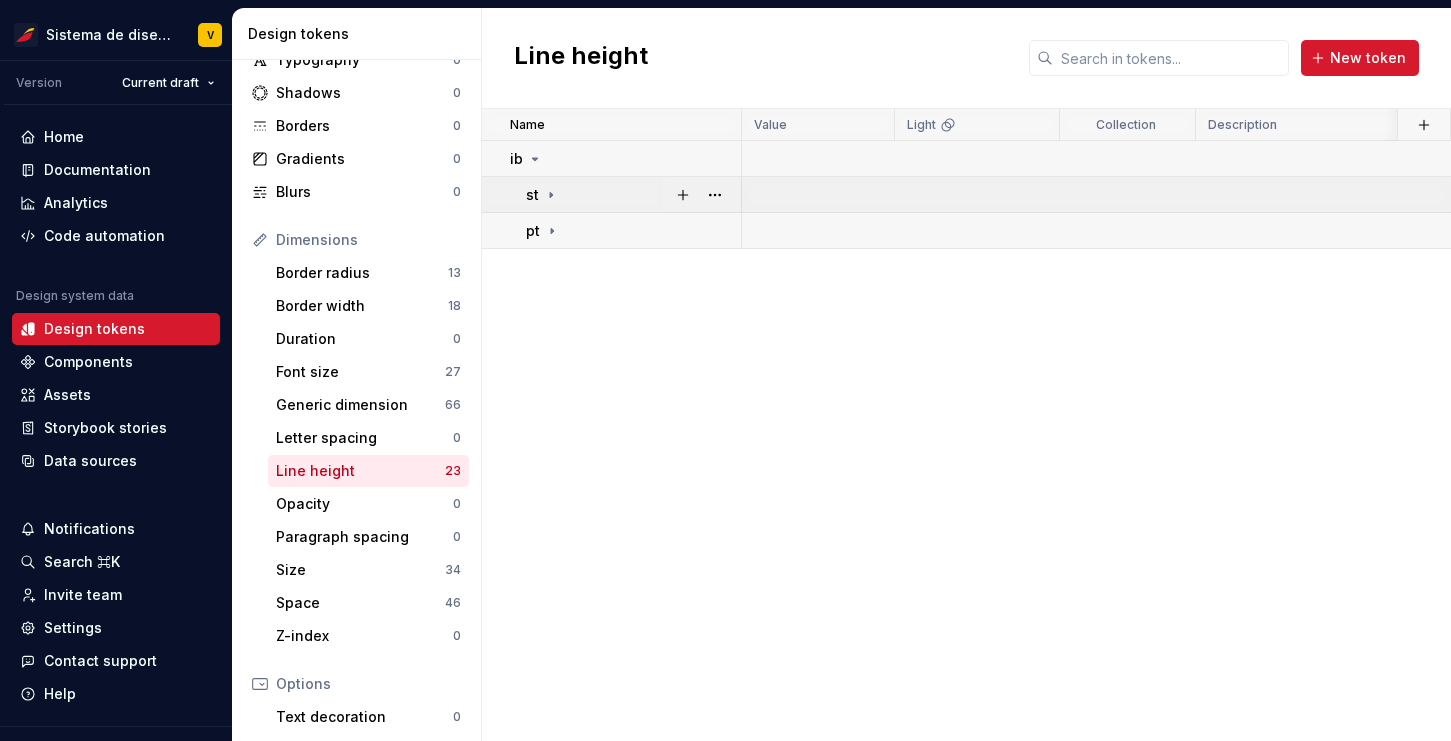 click 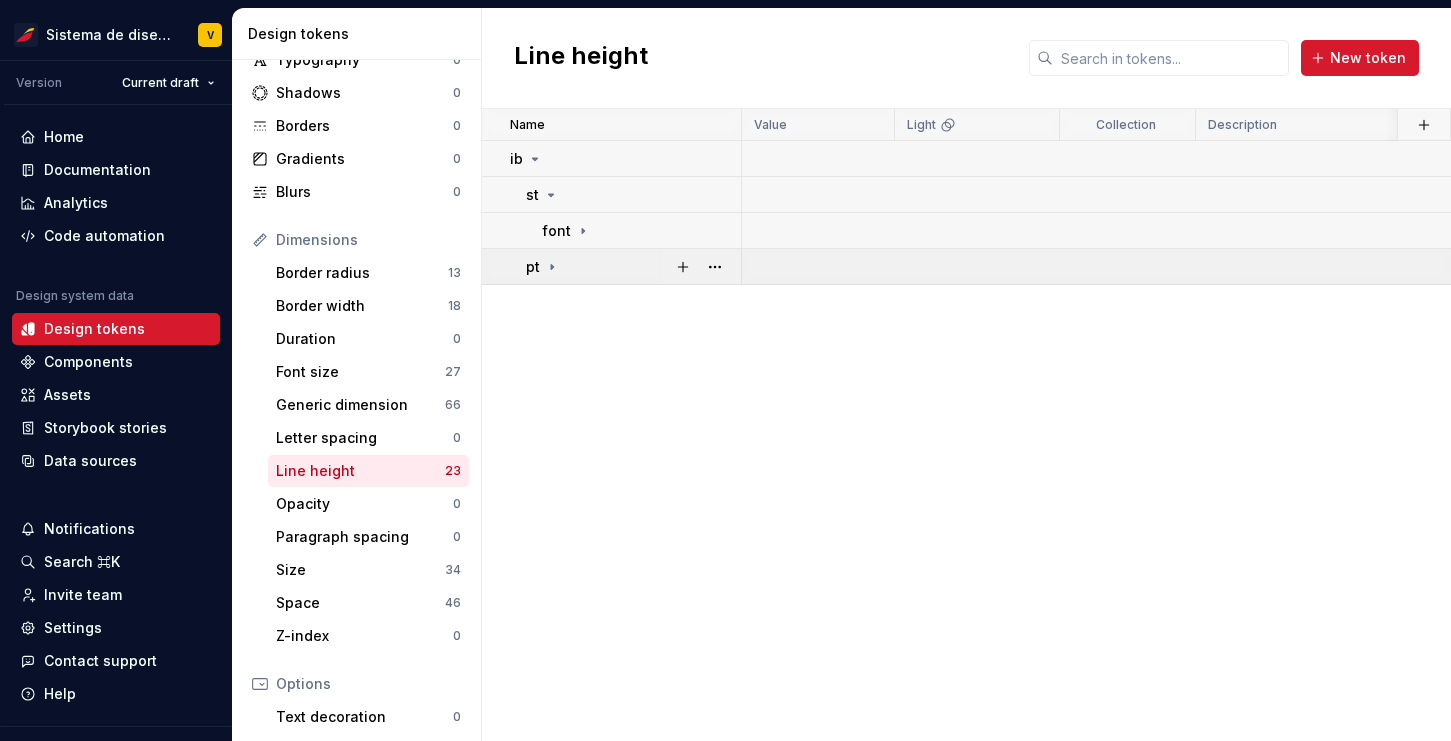 click 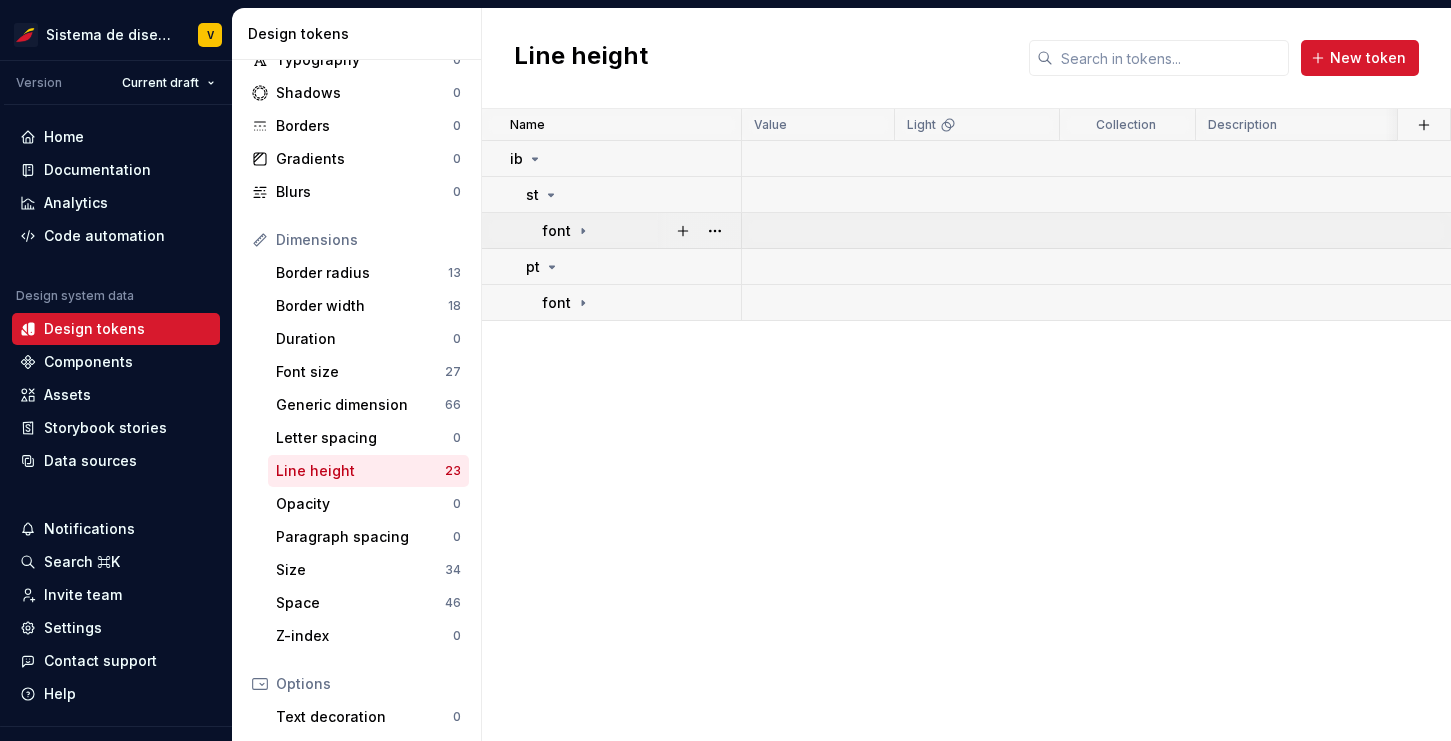 click 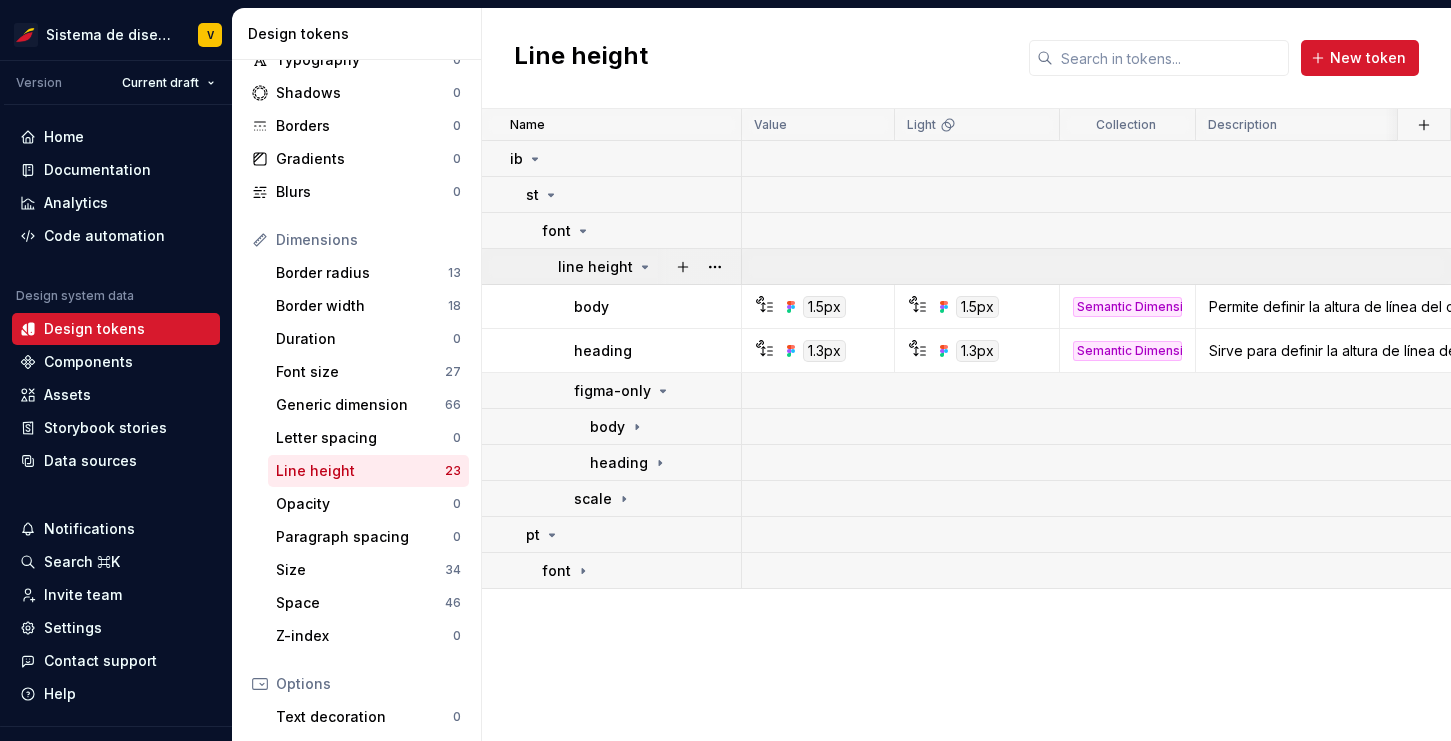 click 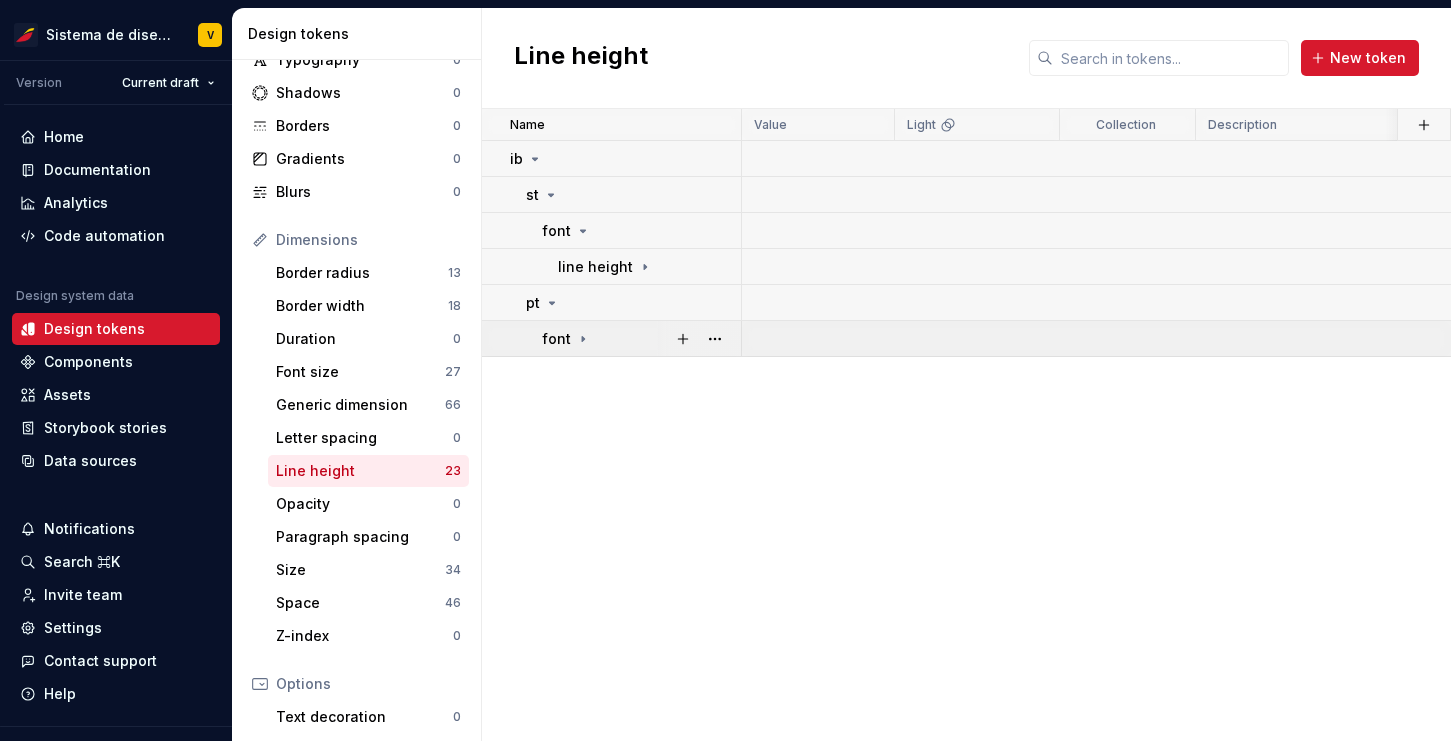 click 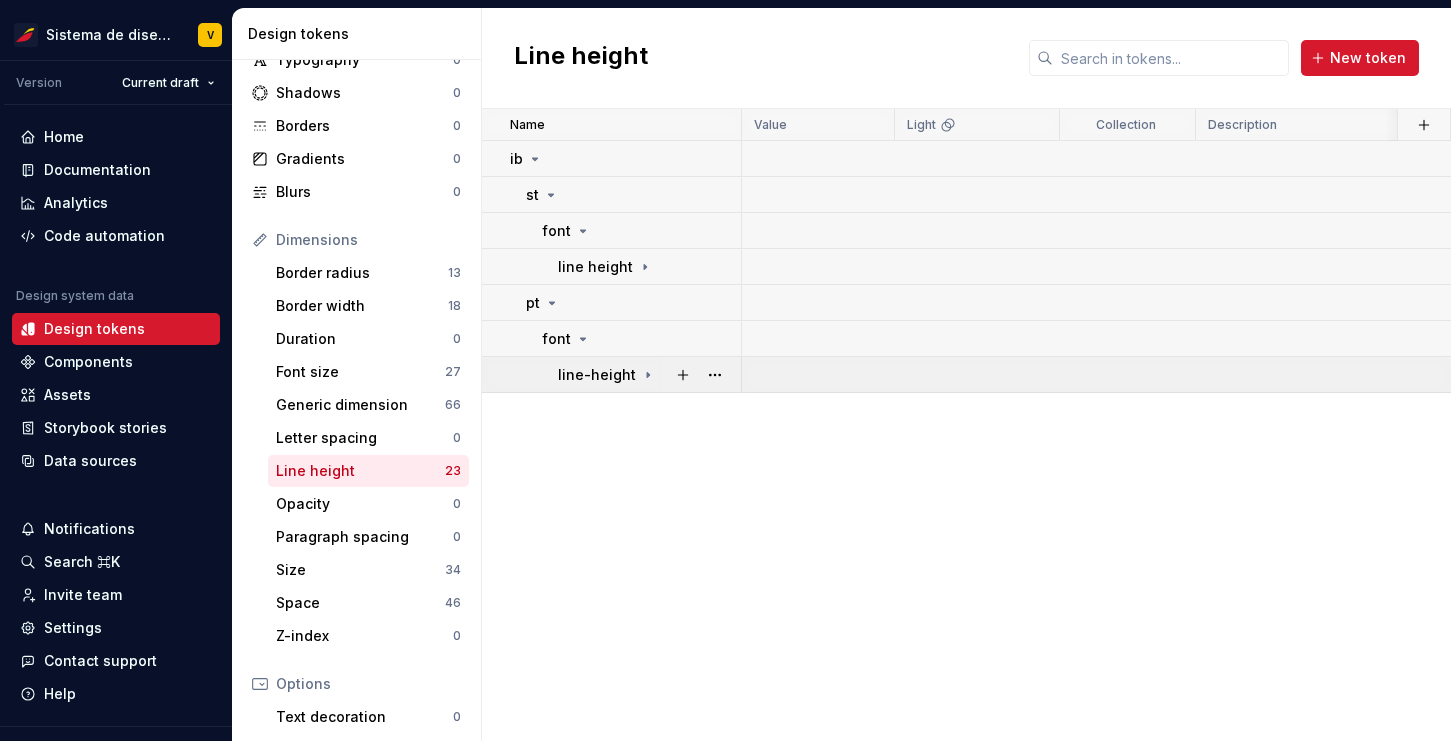 click 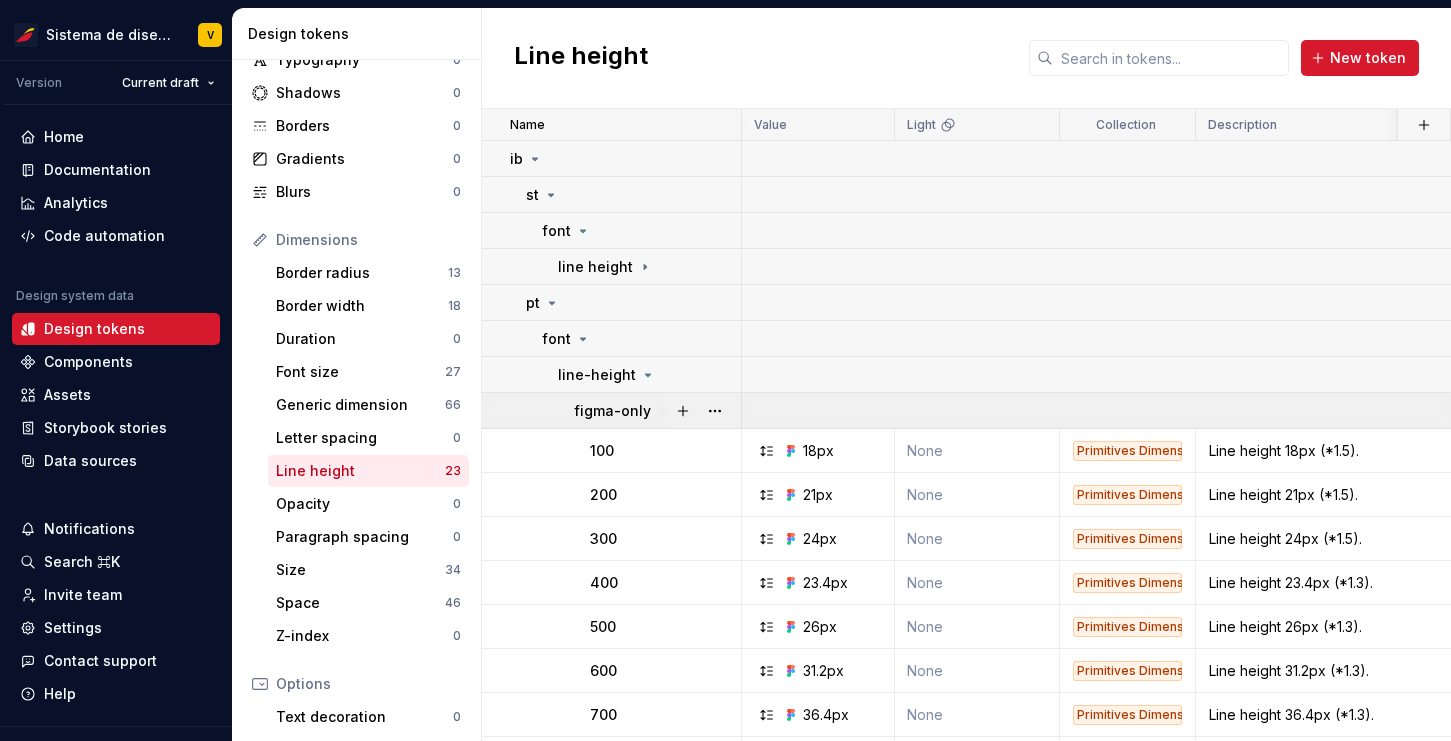 click at bounding box center [699, 410] 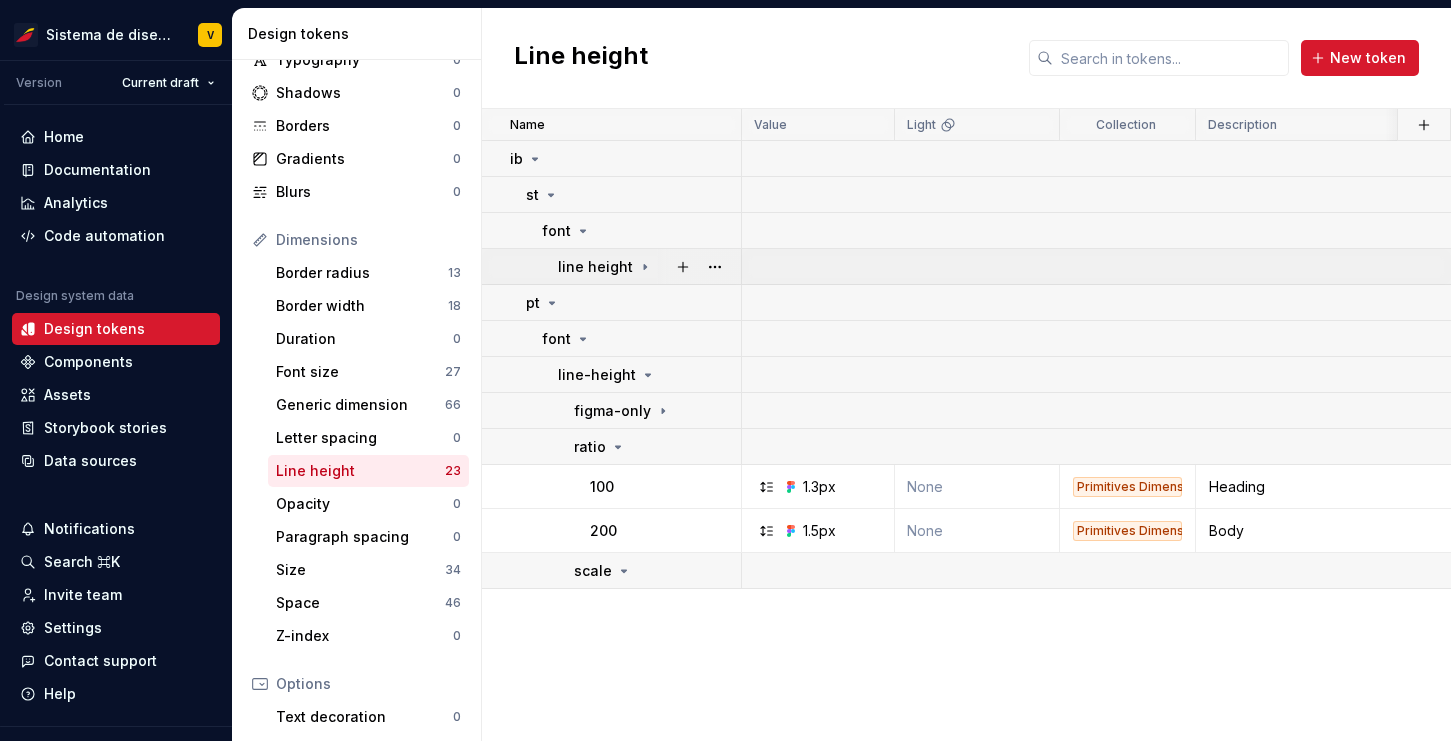 click 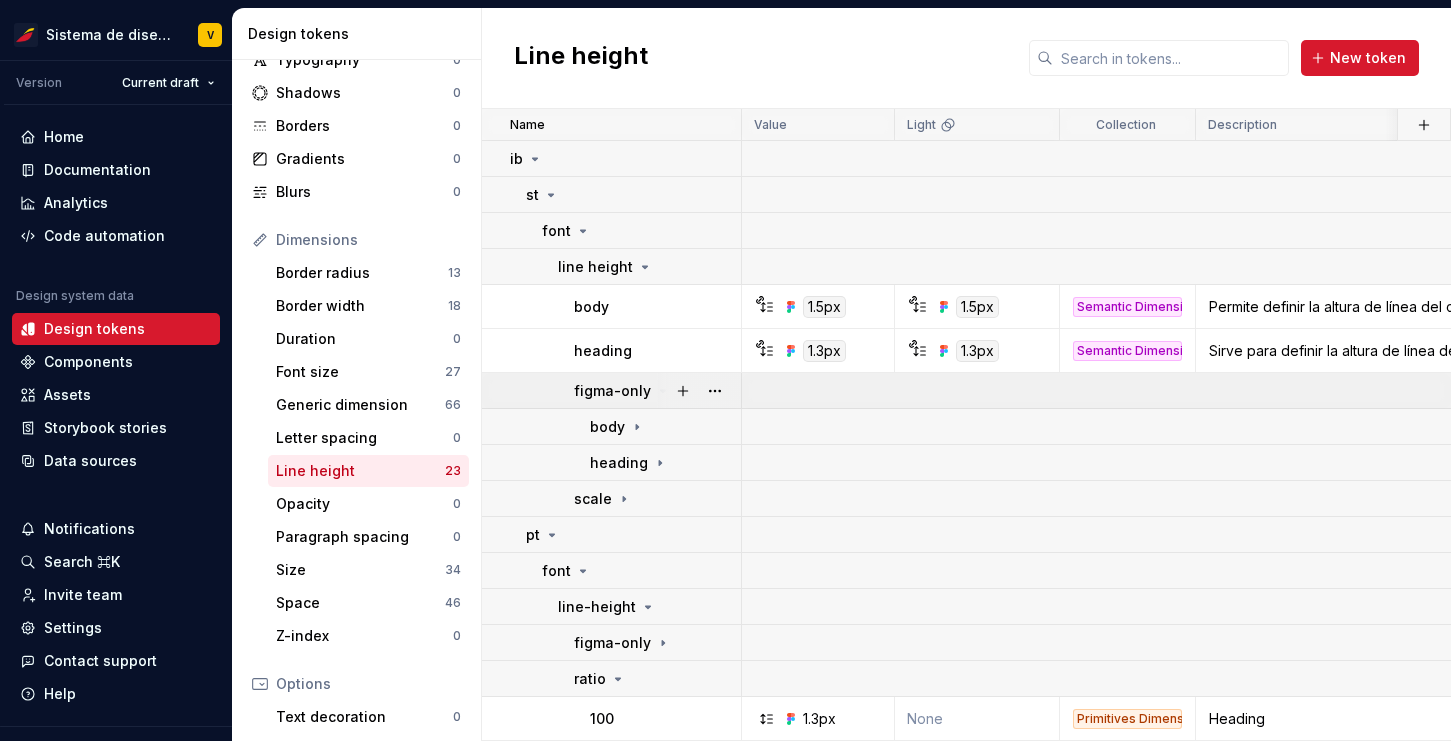 click 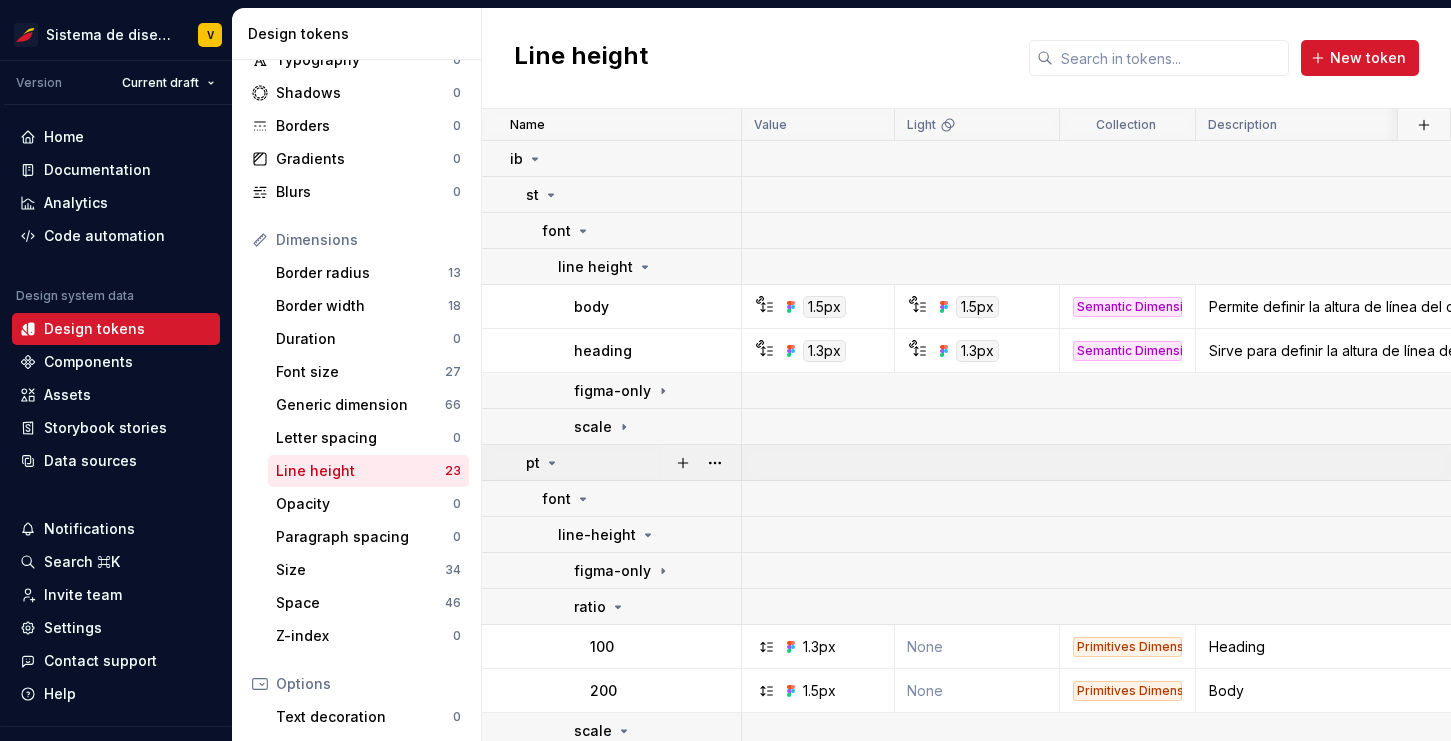 scroll, scrollTop: 8, scrollLeft: 0, axis: vertical 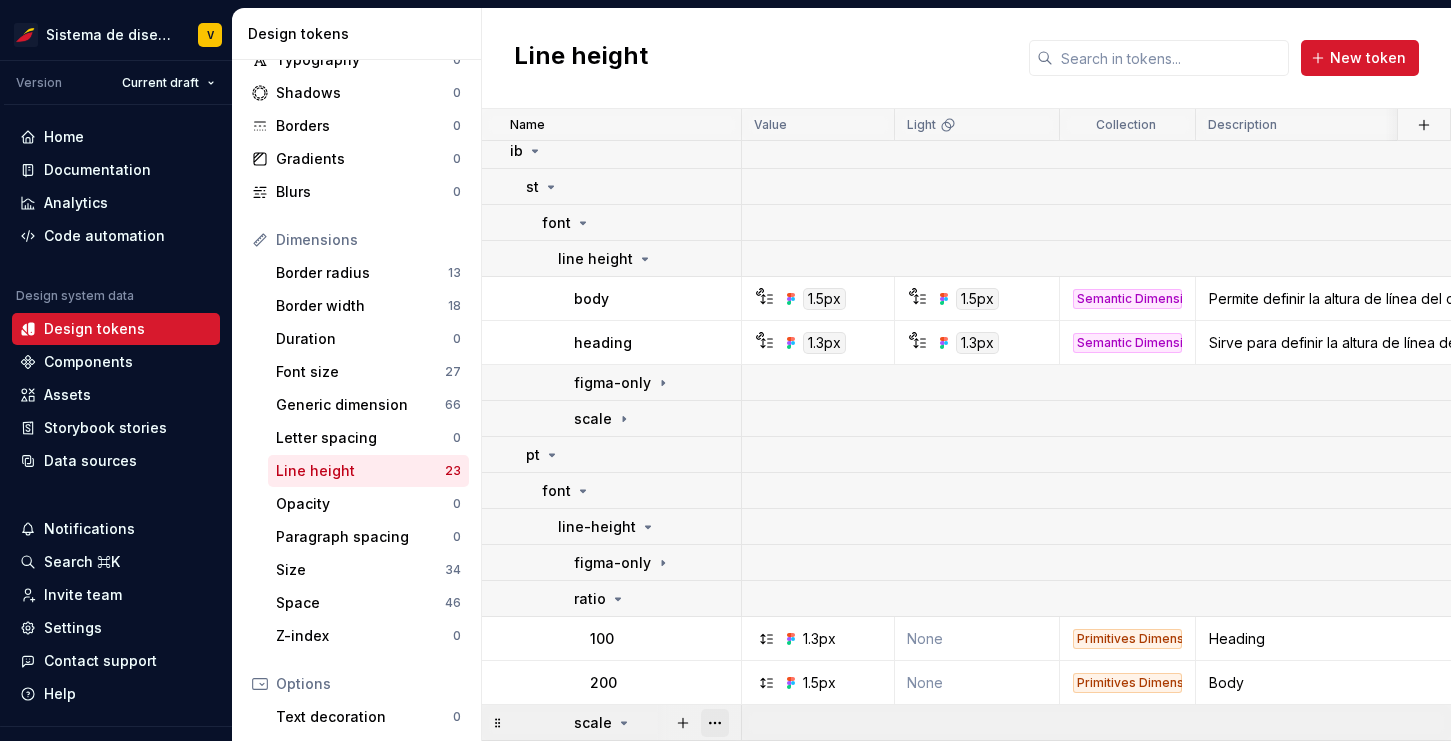 click at bounding box center (715, 723) 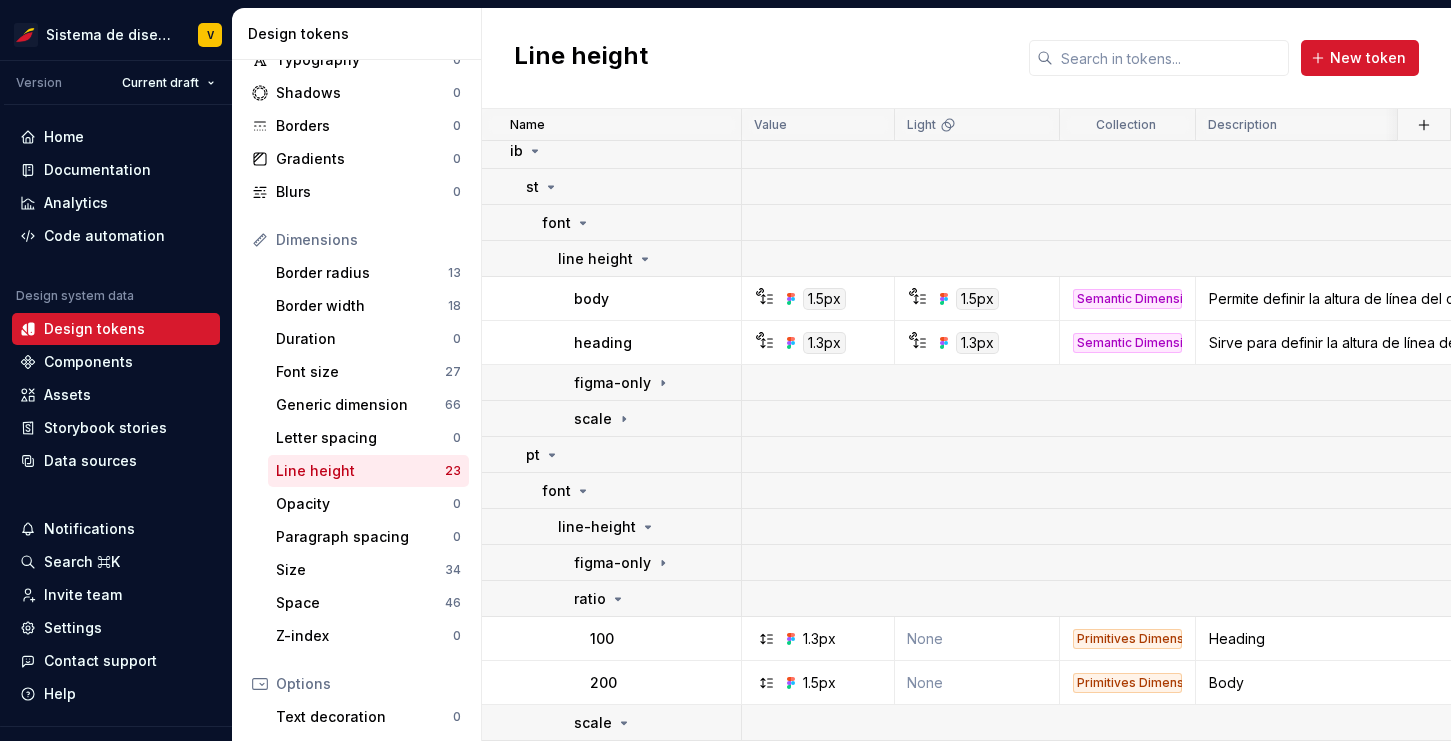 click on "Sistema de diseño Iberia V Version Current draft Home Documentation Analytics Code automation Design system data Design tokens Components Assets Storybook stories Data sources Notifications Search ⌘K Invite team Settings Contact support Help Design tokens All tokens Collections Colors 312 Typography 0 Shadows 0 Borders 0 Gradients 0 Blurs 0 Dimensions Border radius 13 Border width 18 Duration 0 Font size 27 Generic dimension 66 Letter spacing 0 Line height 23 Opacity 0 Paragraph spacing 0 Size 34 Space 46 Z-index 0 Options Text decoration 0 Text case 0 Visibility 0 Strings Font family 2 Font weight/style 7 Generic string 18 Product copy 0 Line height New token Name Value Light Collection Description Last updated ib st font line height body 1.5px 1.5px Semantic Dimension Permite definir la altura de línea del cuerpo de texto. 6 days ago heading 1.3px 1.3px Semantic Dimension Sirve para definir la altura de línea del texto del encabezamiento. 6 days ago figma-only scale pt font line-height figma-only ratio" at bounding box center (725, 370) 